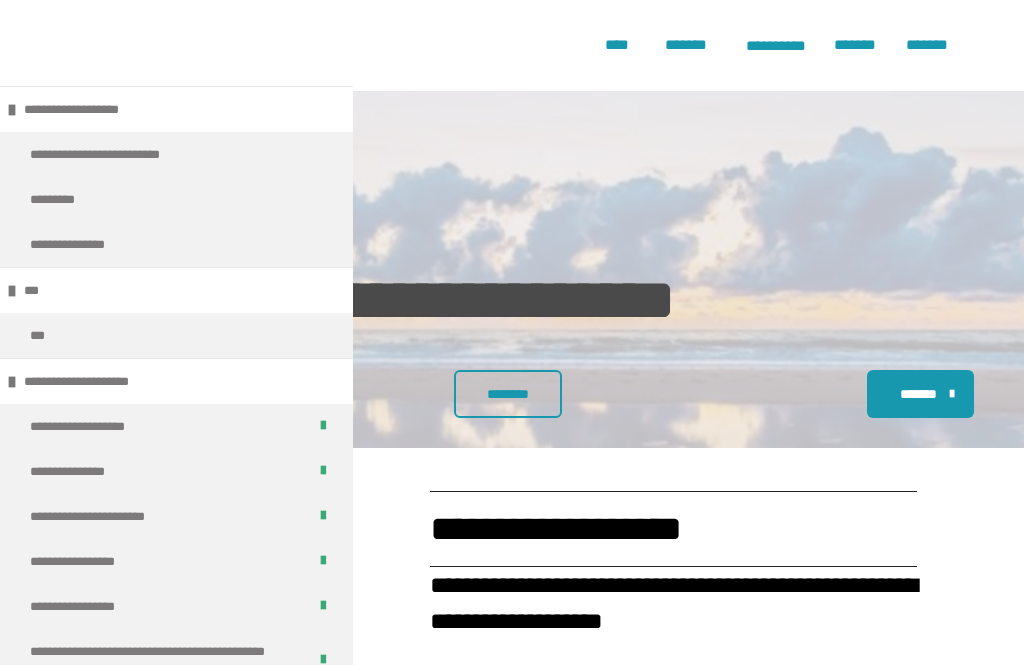 scroll, scrollTop: 5018, scrollLeft: 0, axis: vertical 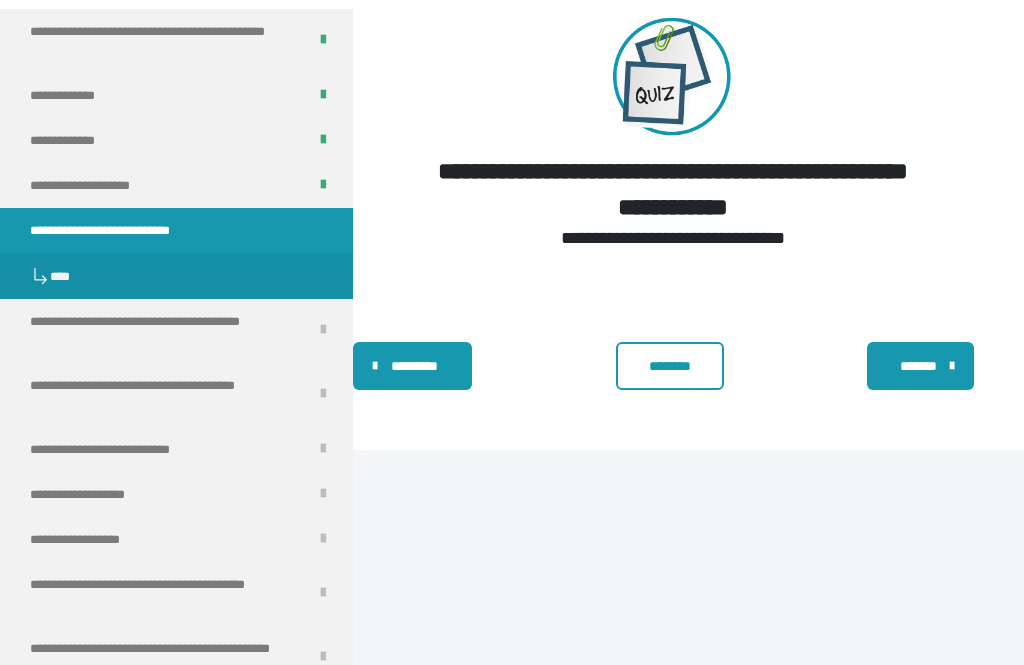 click on "**********" at bounding box center [126, 230] 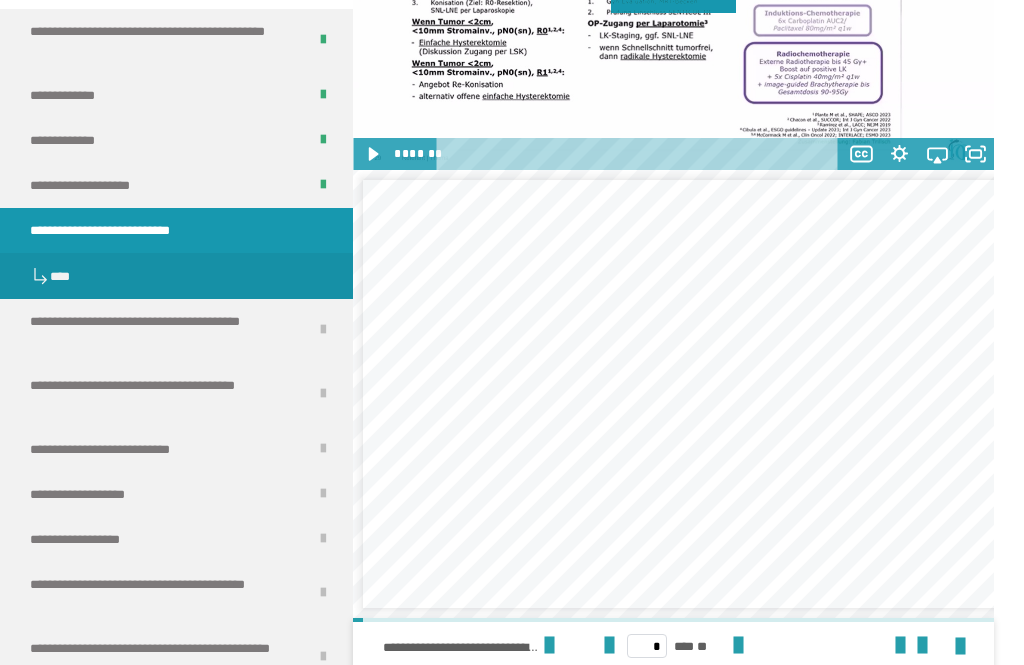 scroll, scrollTop: 3854, scrollLeft: 0, axis: vertical 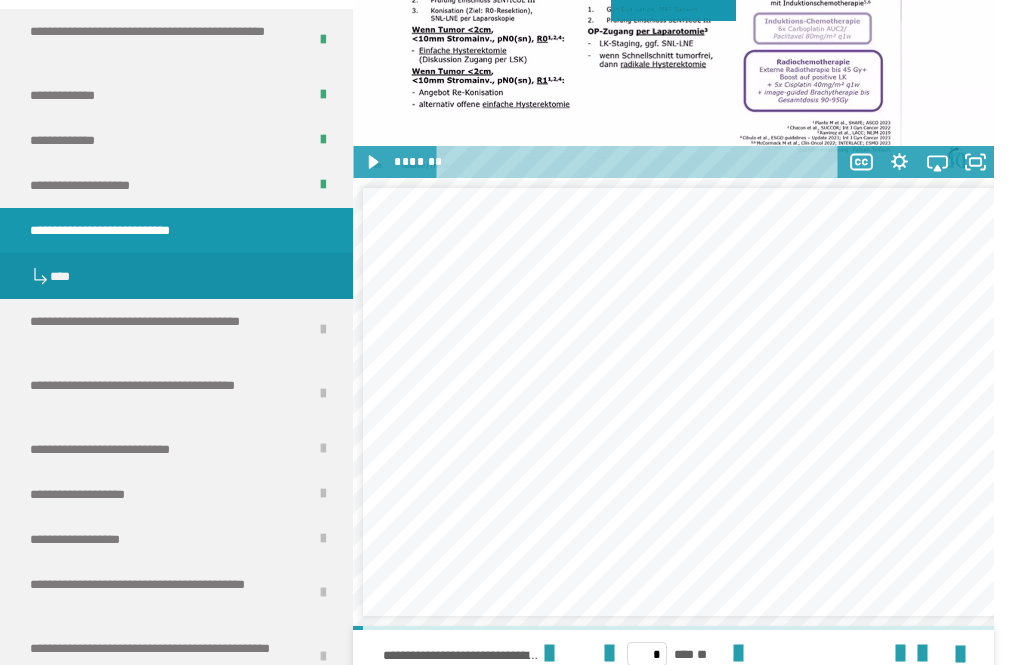 click 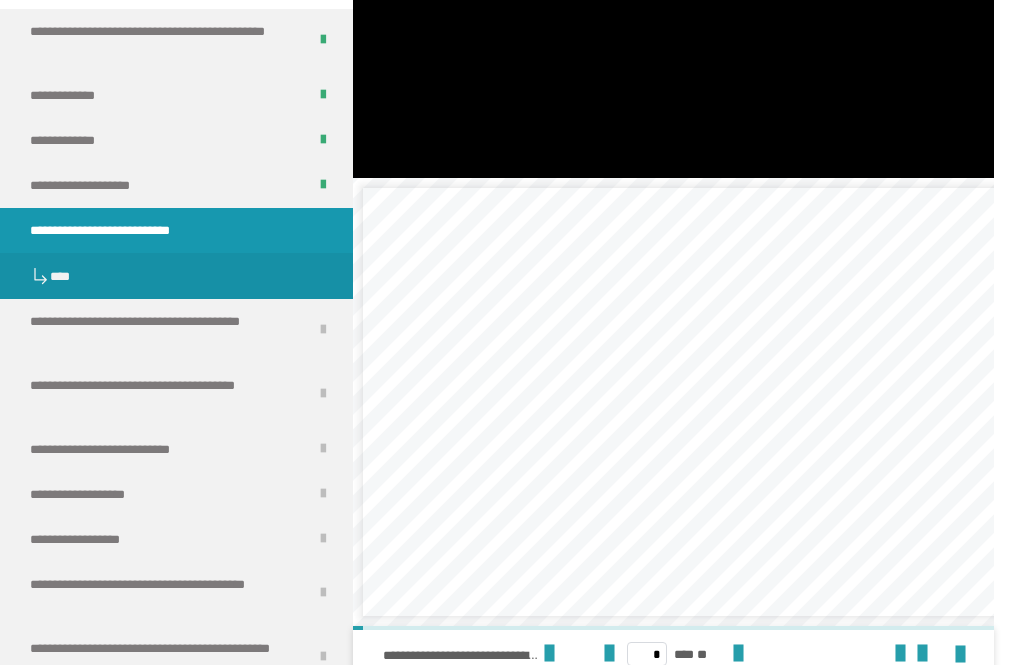 click at bounding box center [673, -3] 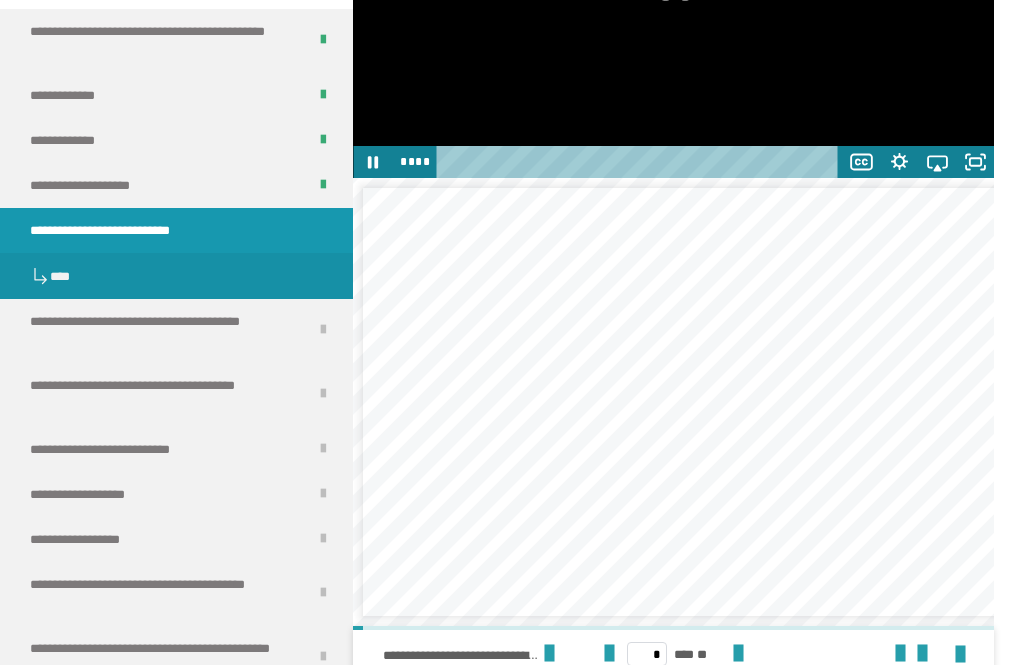click 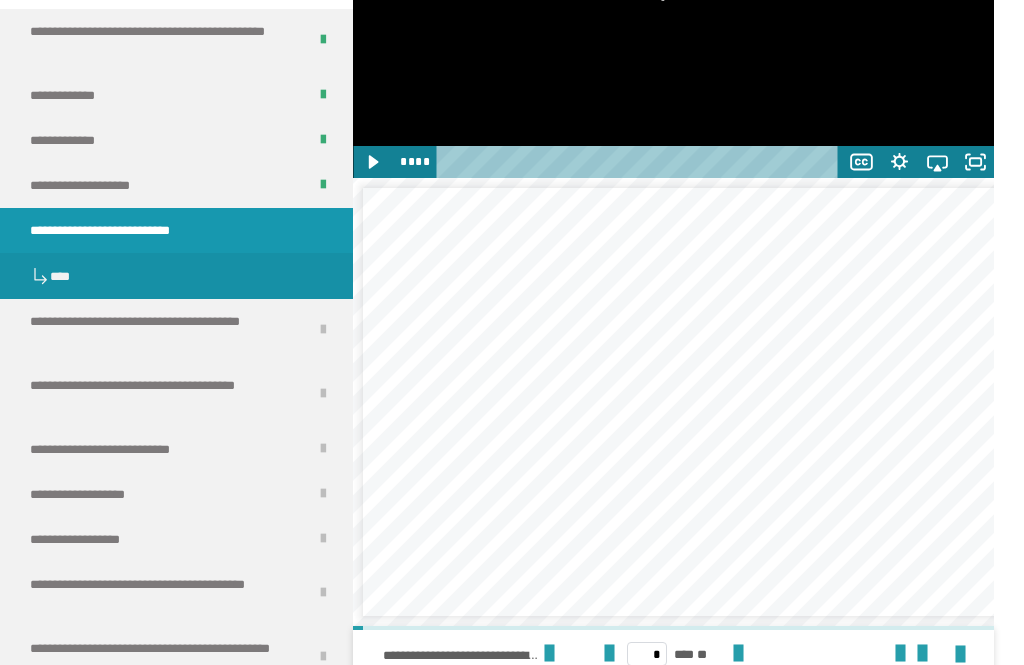 click at bounding box center (673, -3) 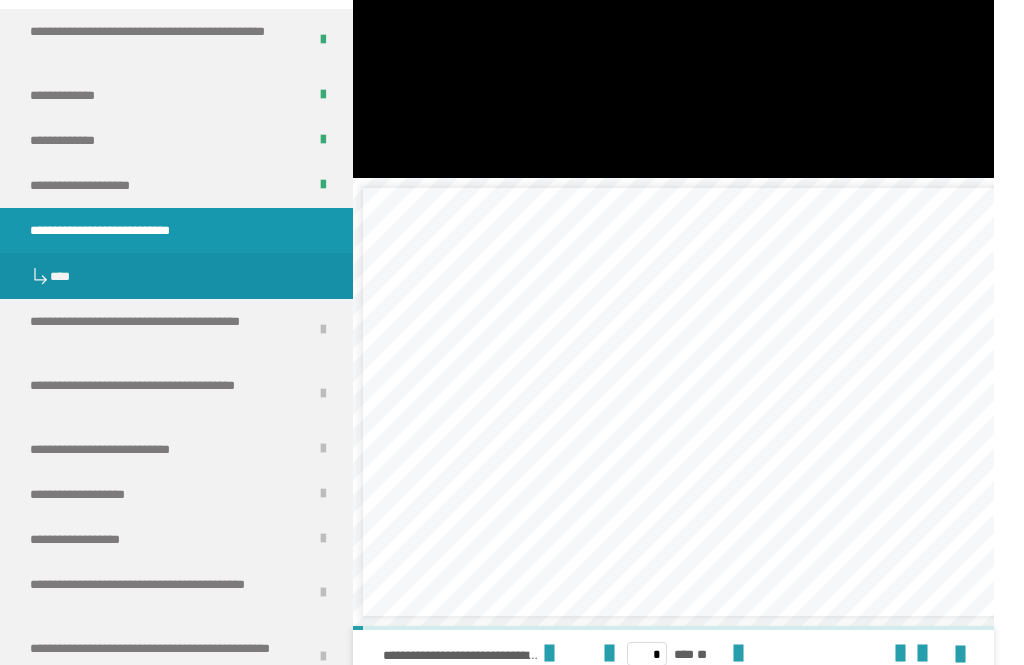 click at bounding box center [673, -3] 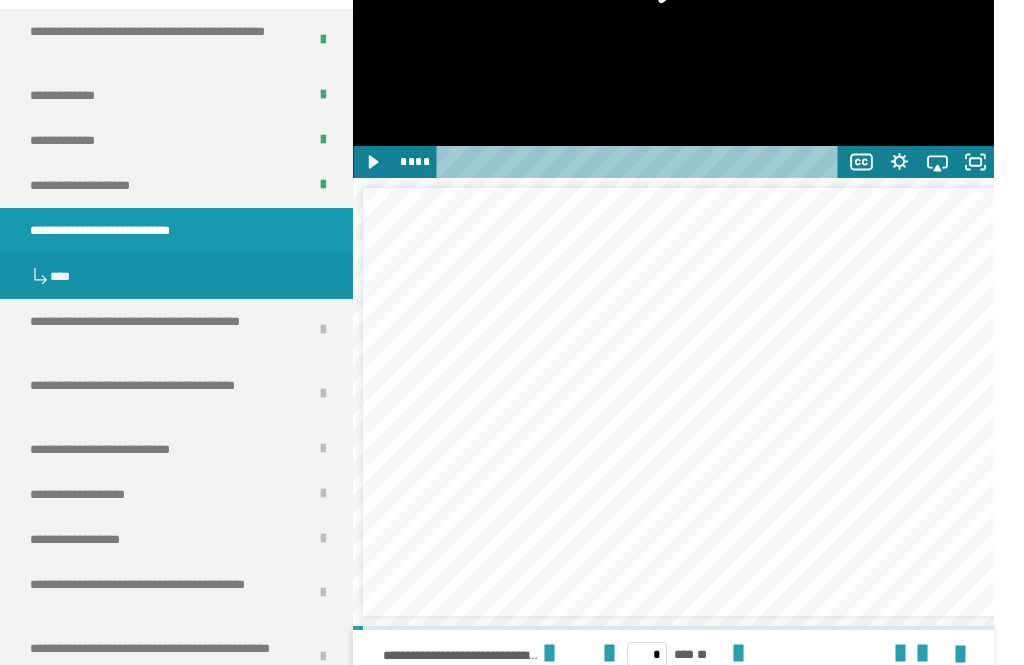click 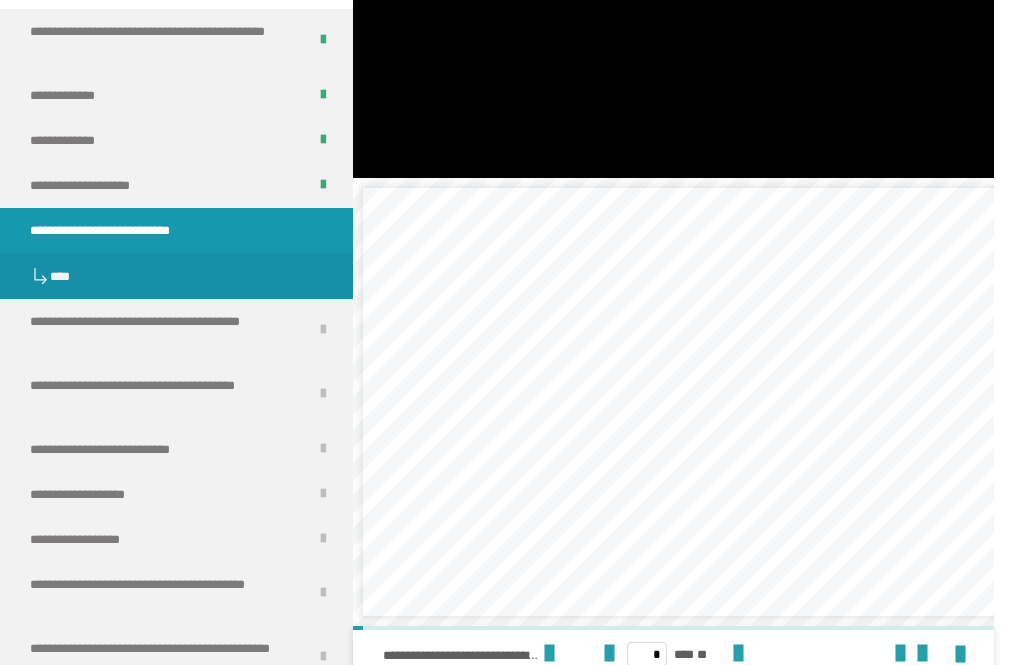 click at bounding box center (673, -3) 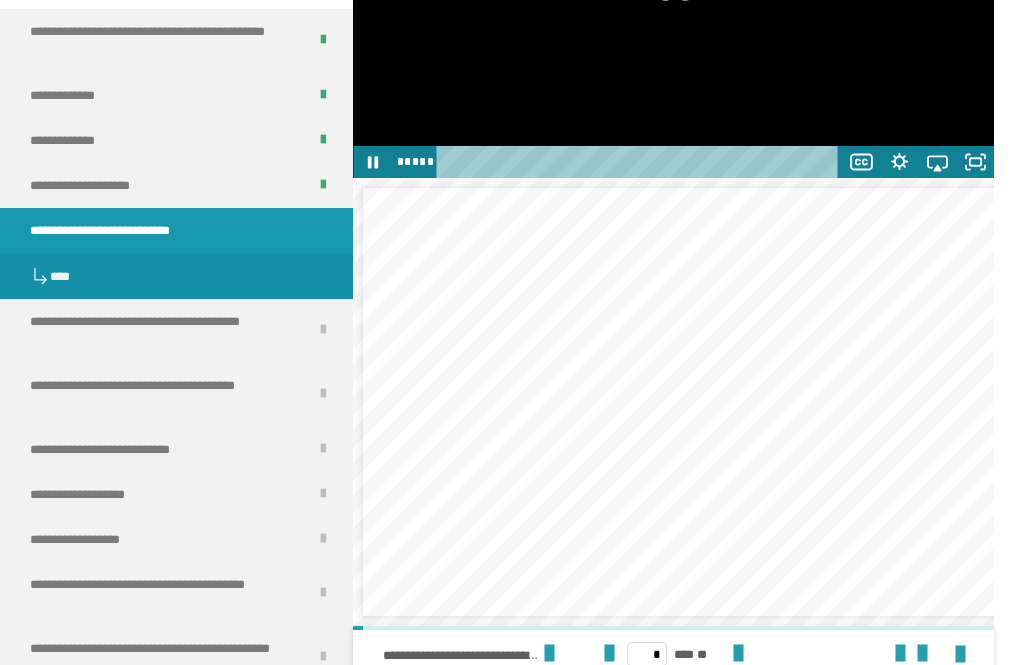 click 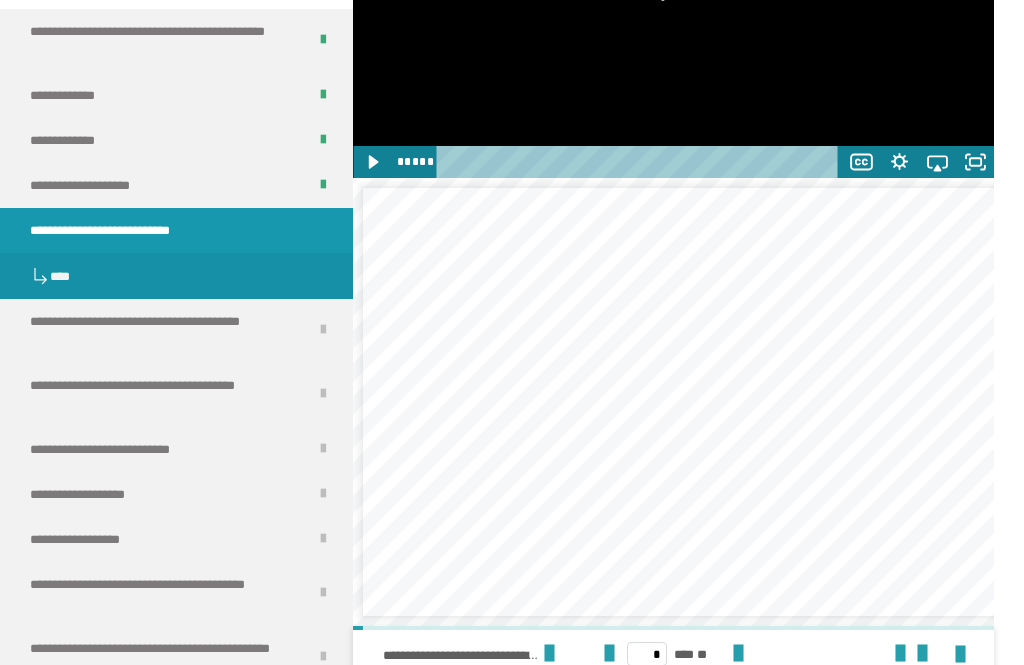 click 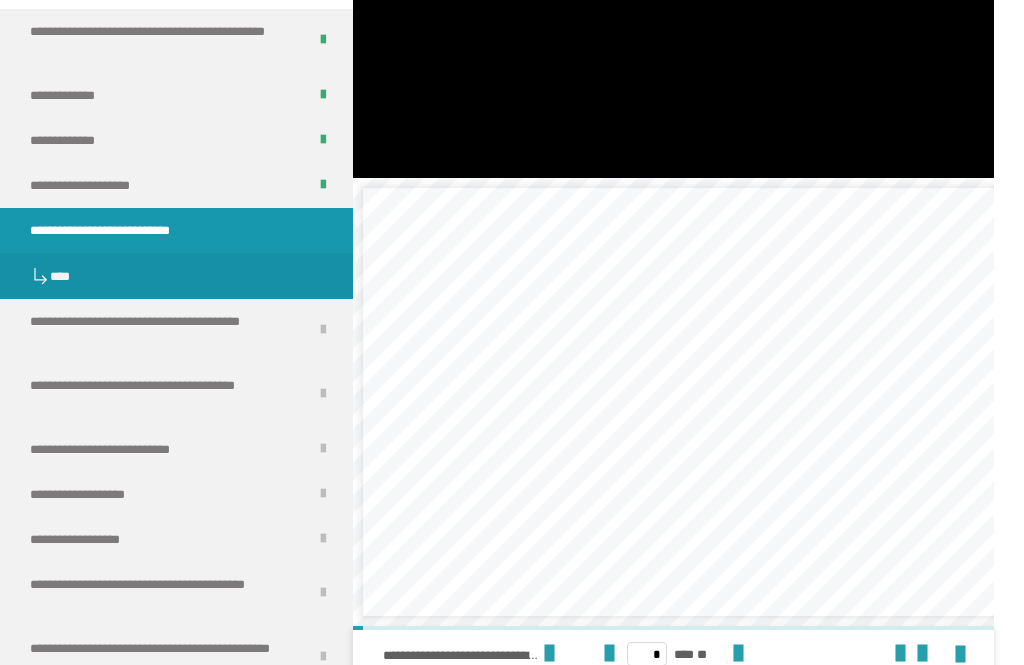 click at bounding box center (673, -3) 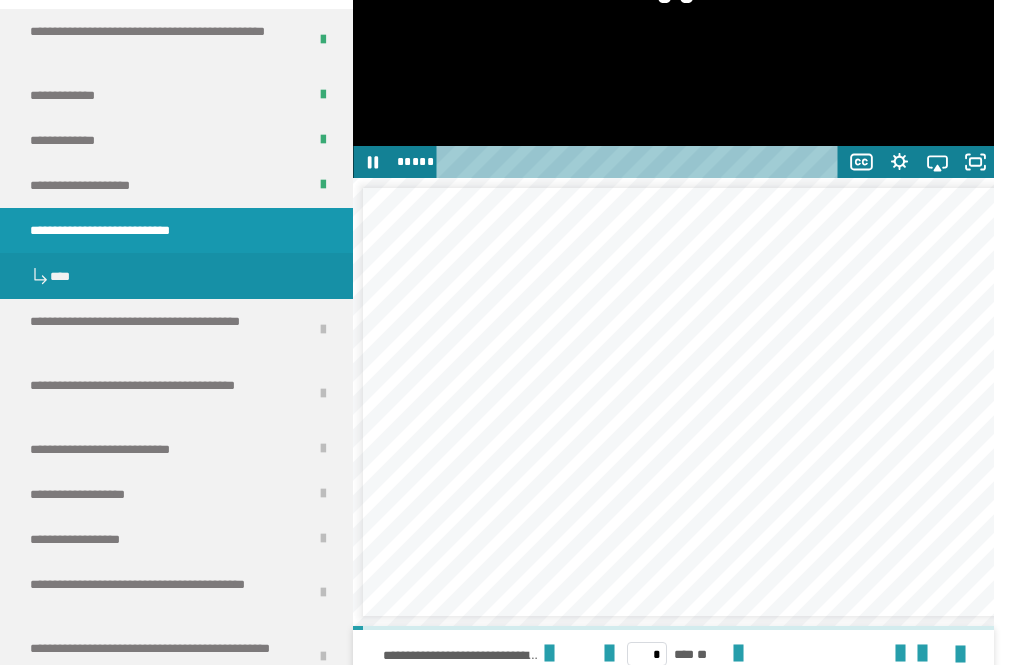 click 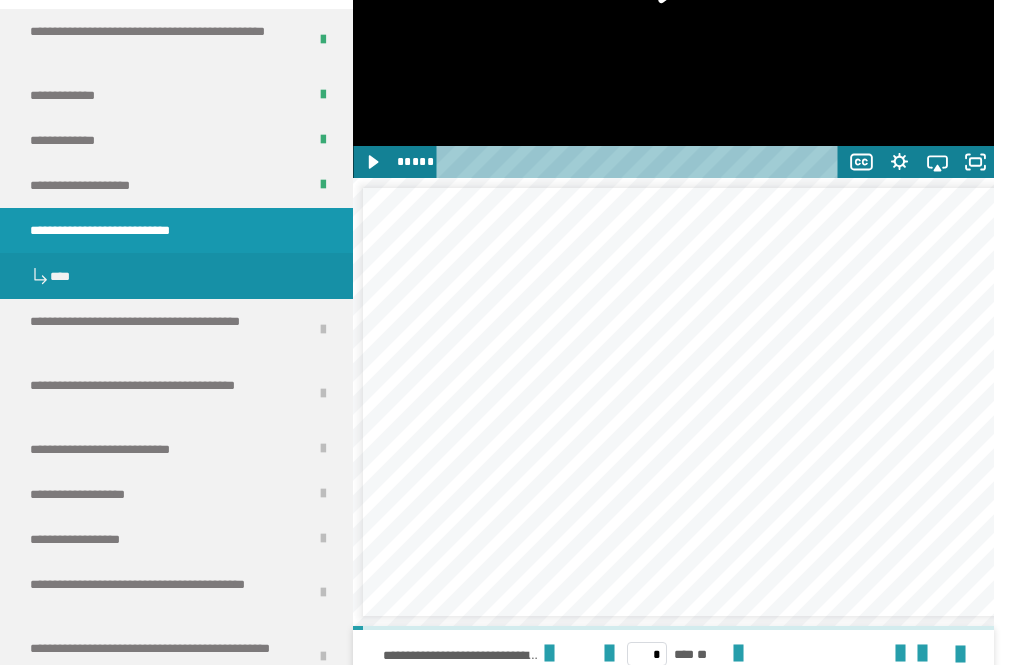 click 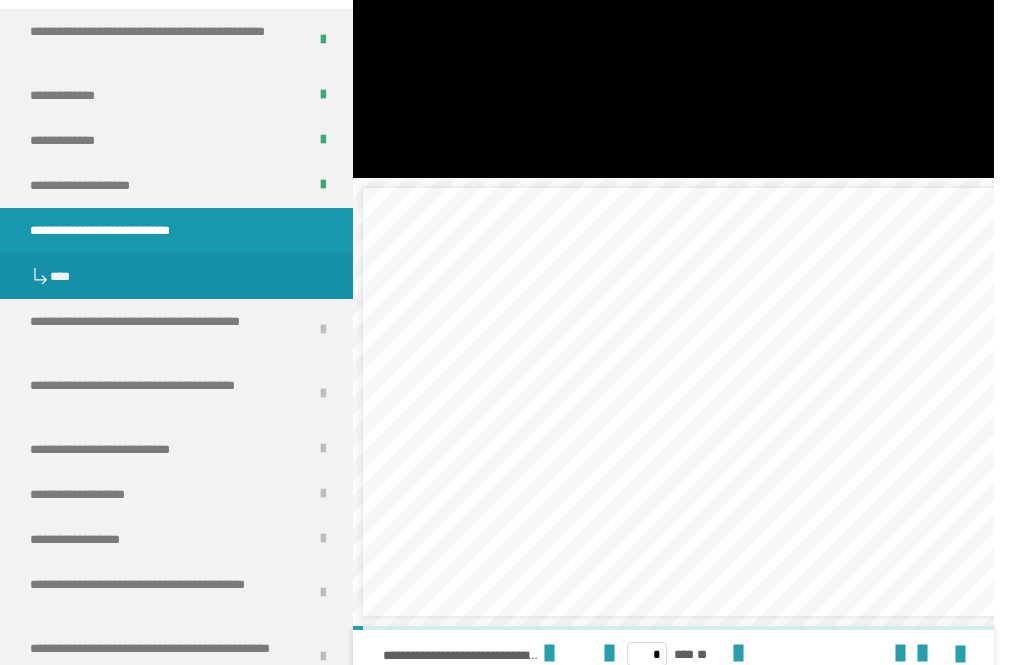 click at bounding box center (673, -3) 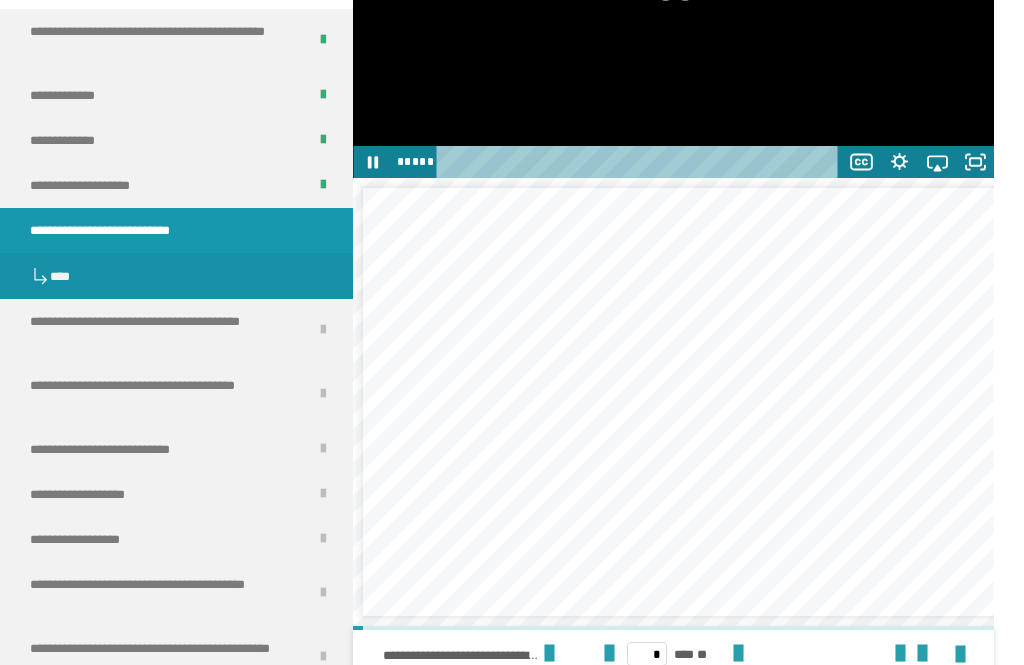 click 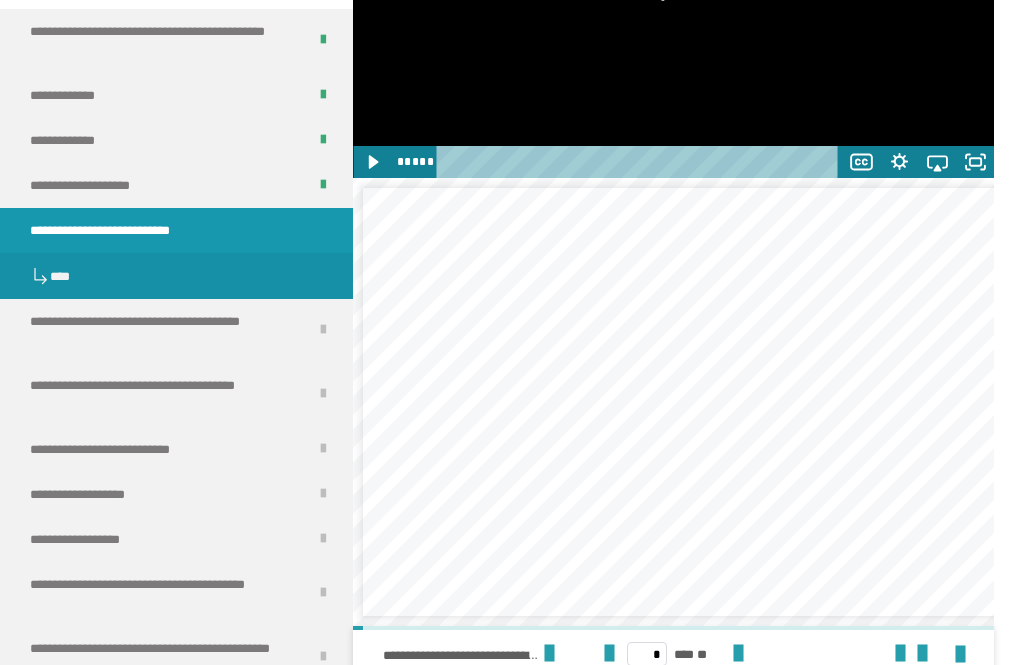 click 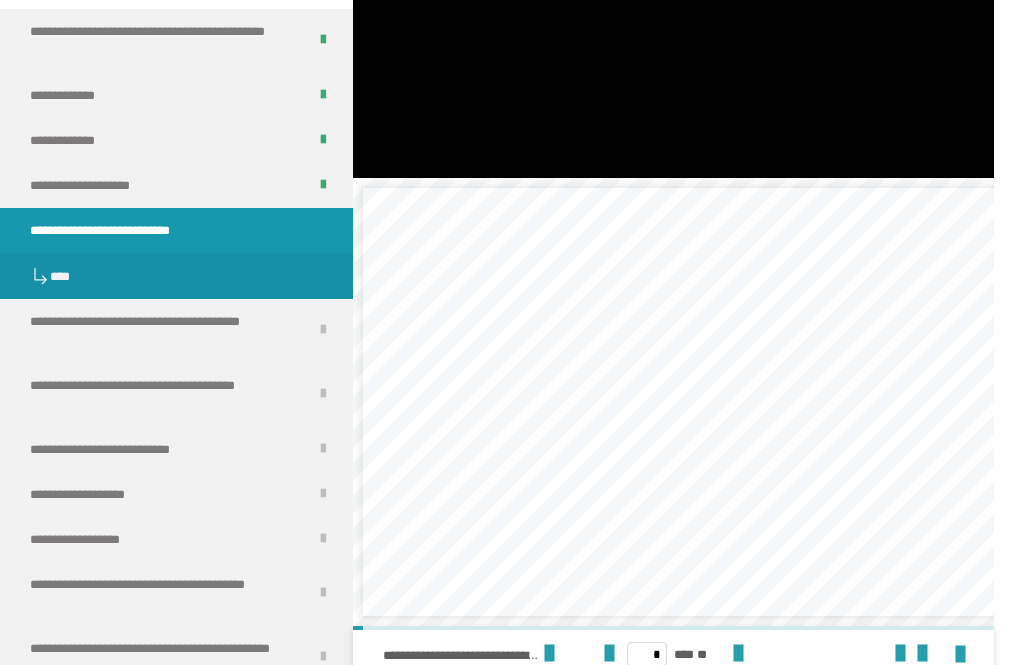 click at bounding box center (673, -3) 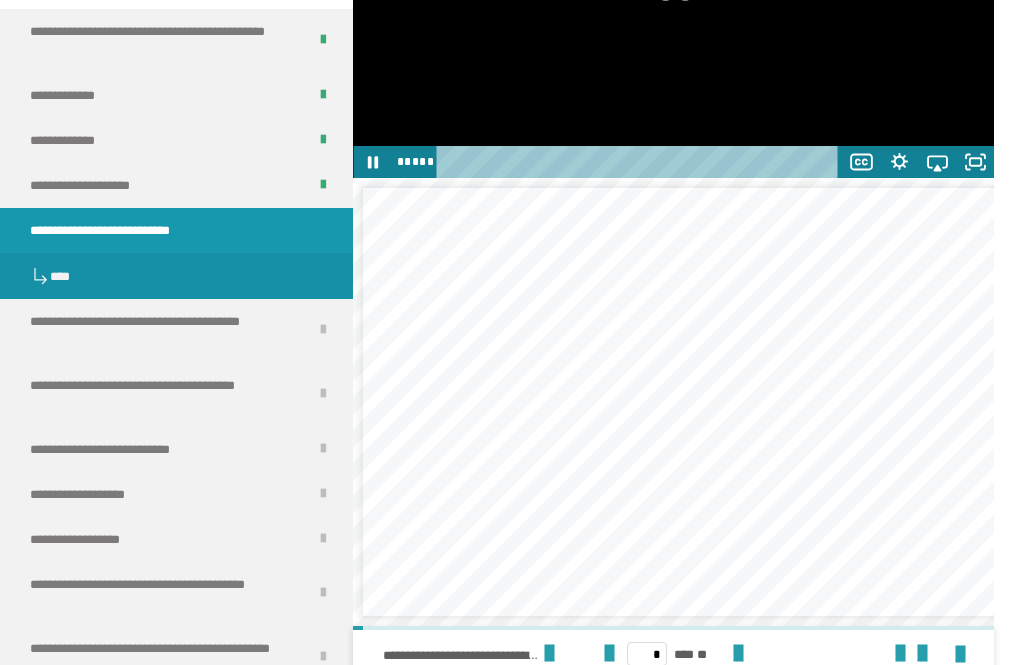 click on "**" 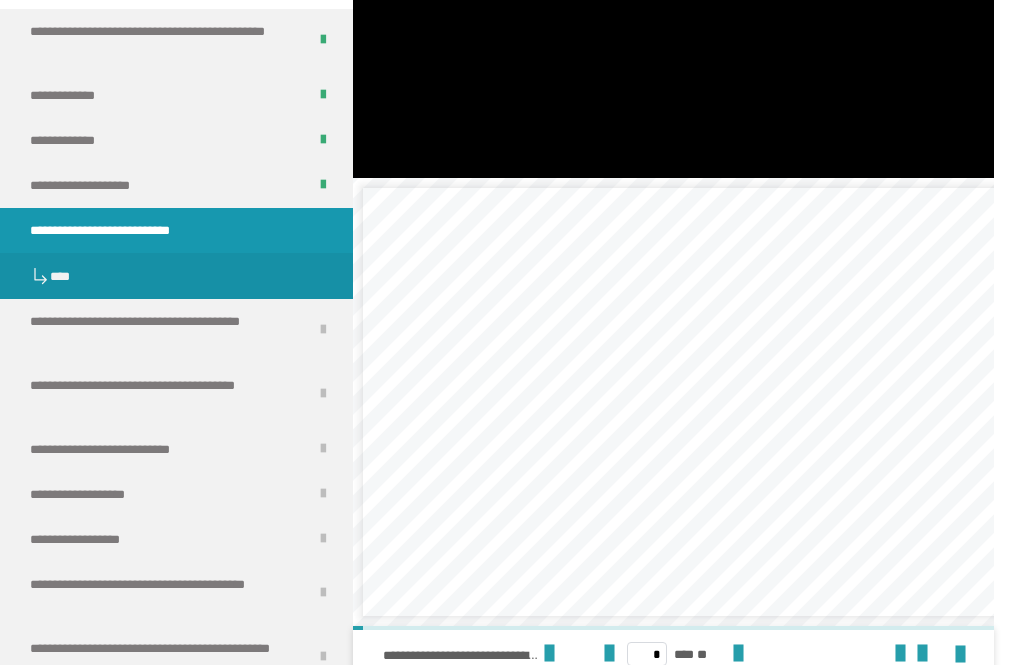 click at bounding box center [673, -3] 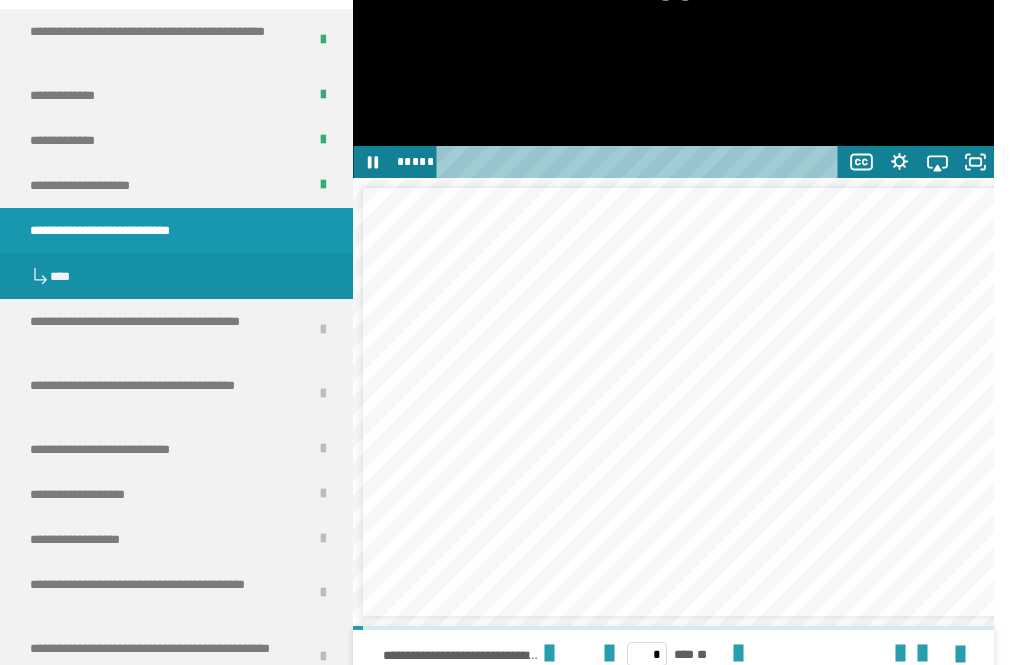 click on "**" 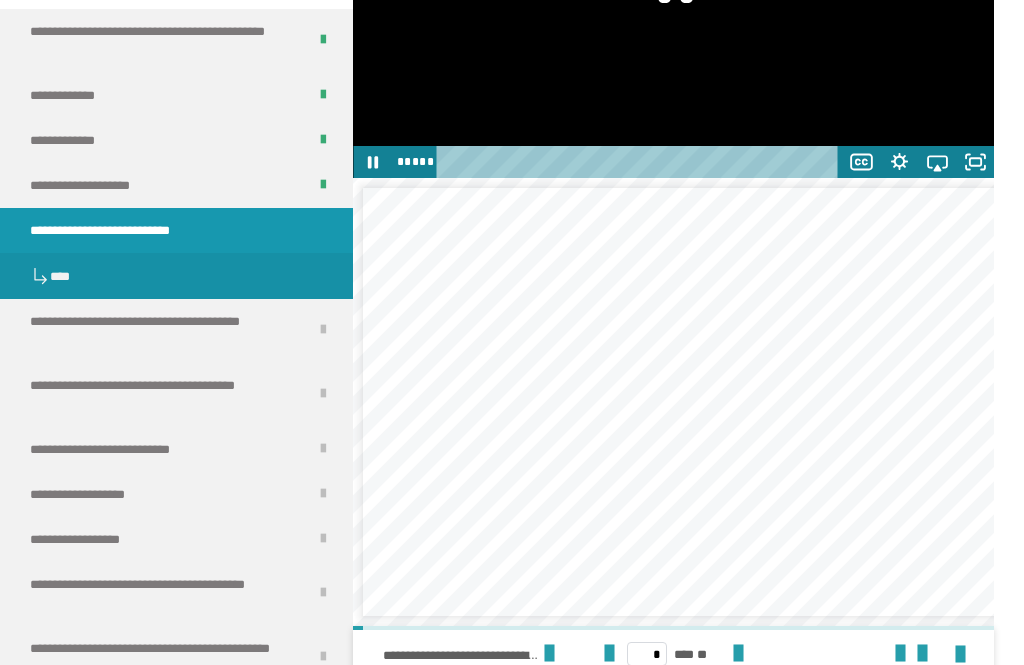 click 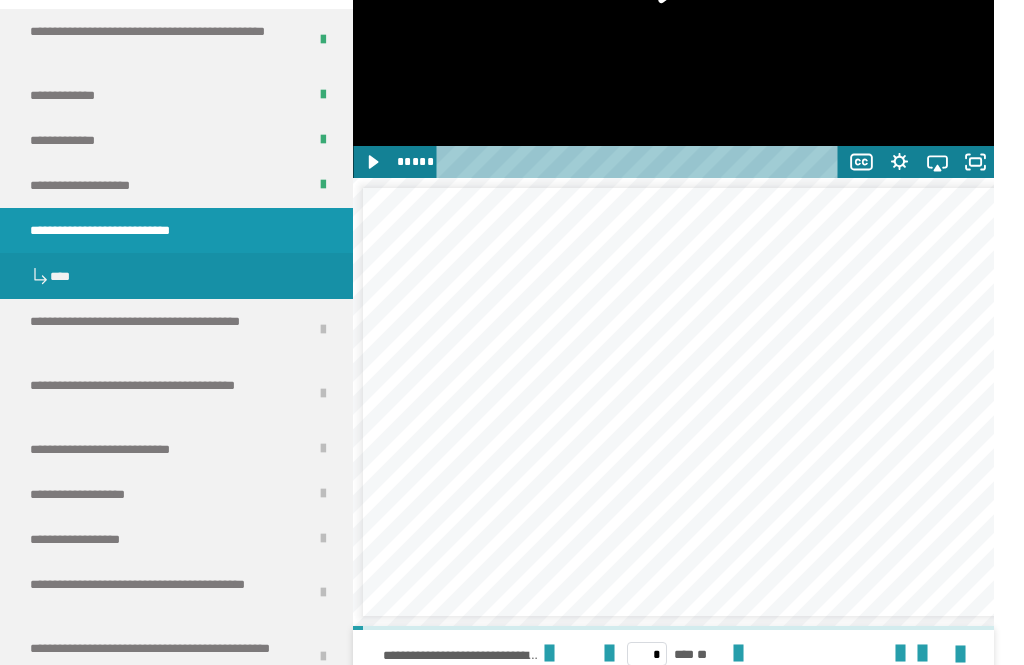 click 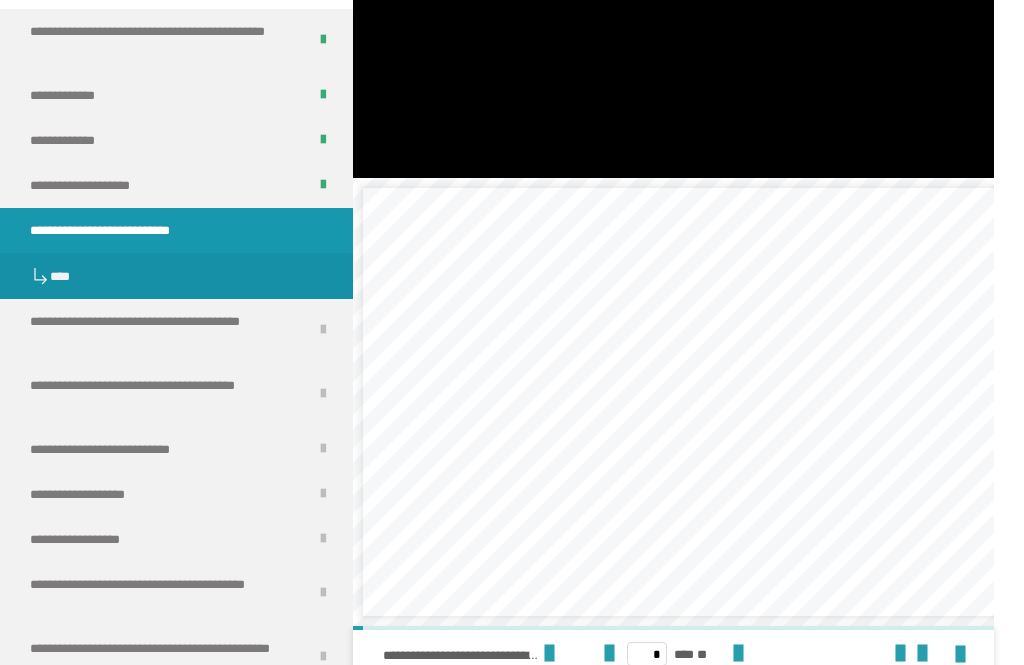 click at bounding box center [673, -3] 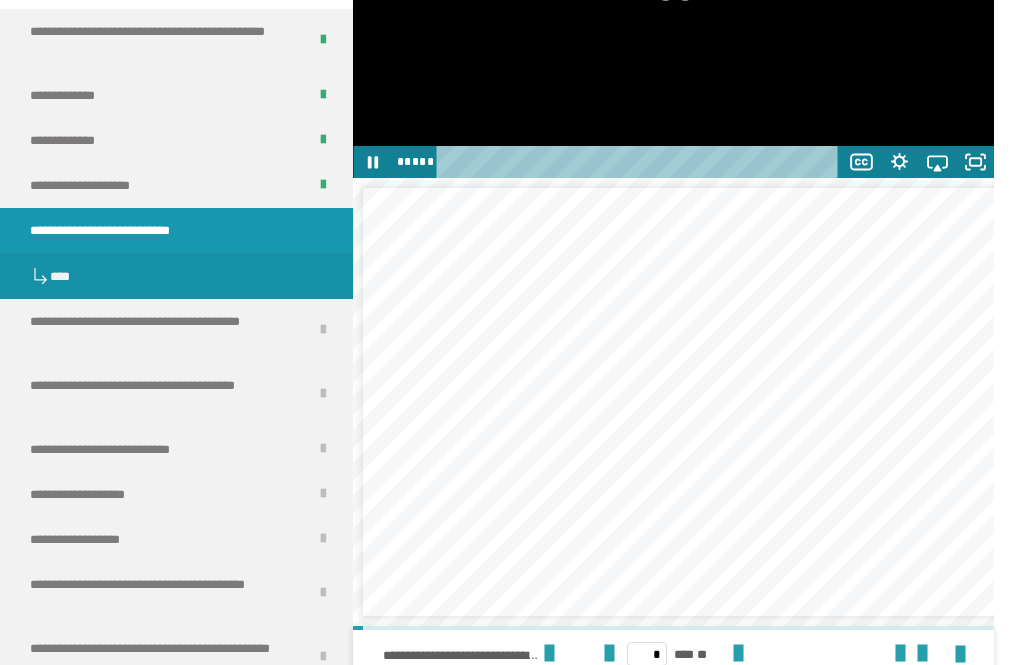 click 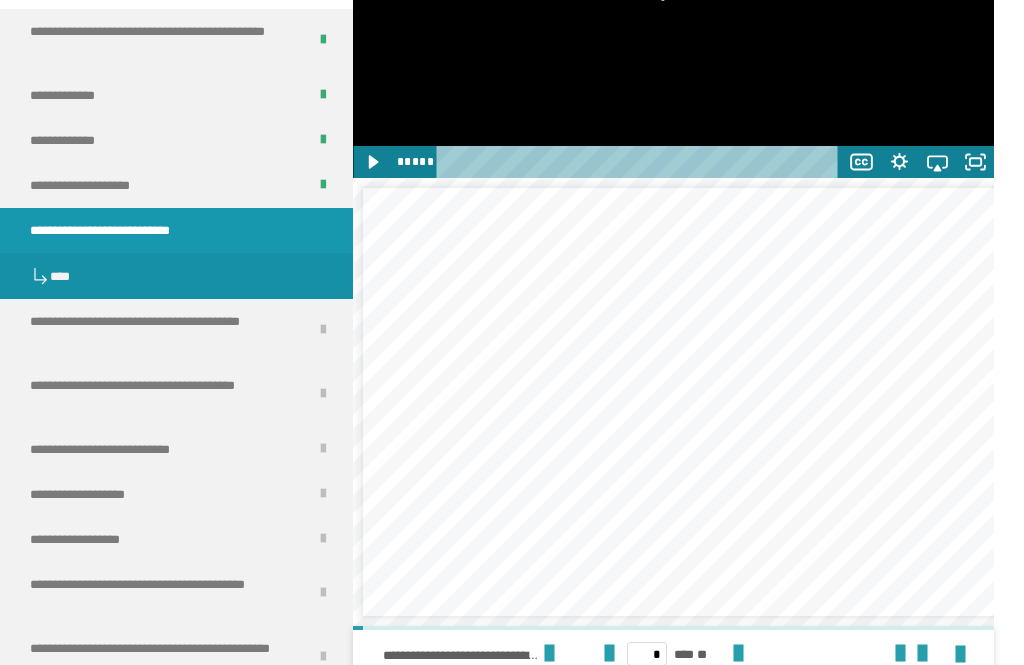 click 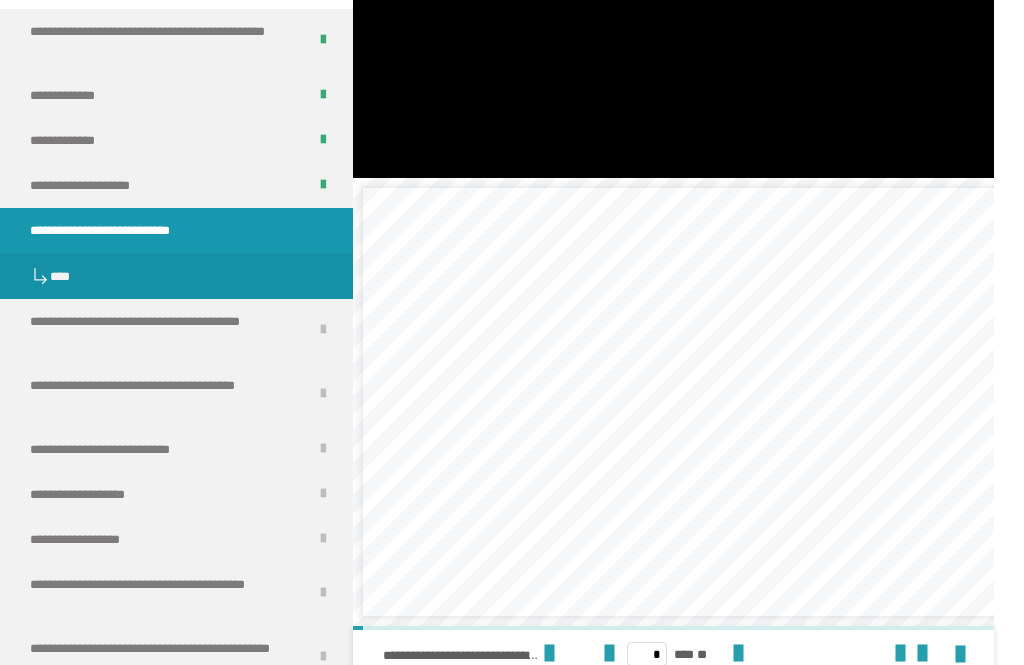 click at bounding box center (673, -3) 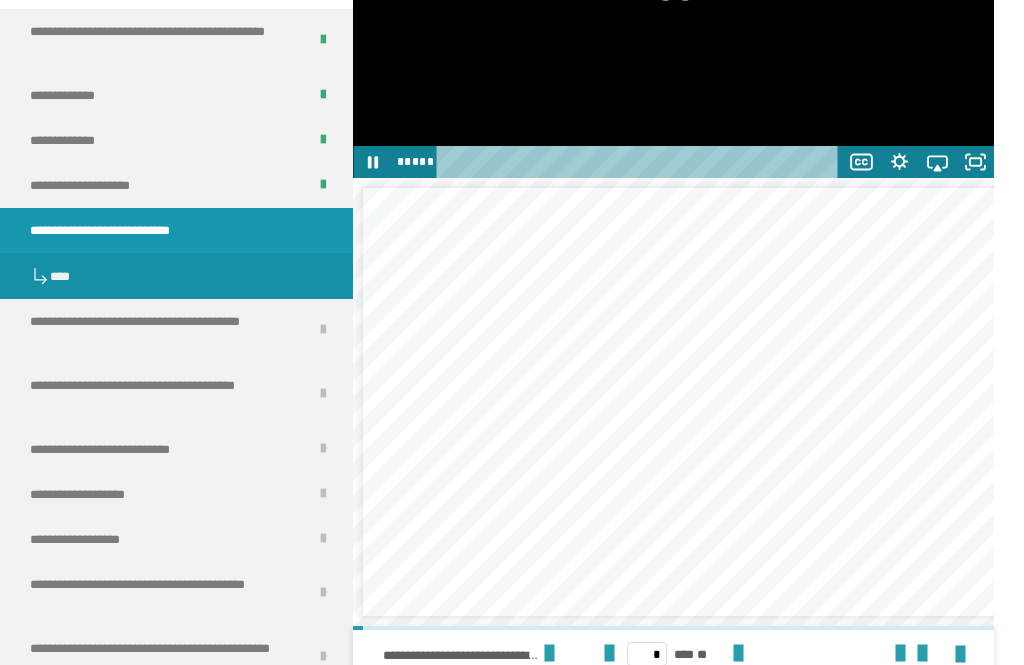 click 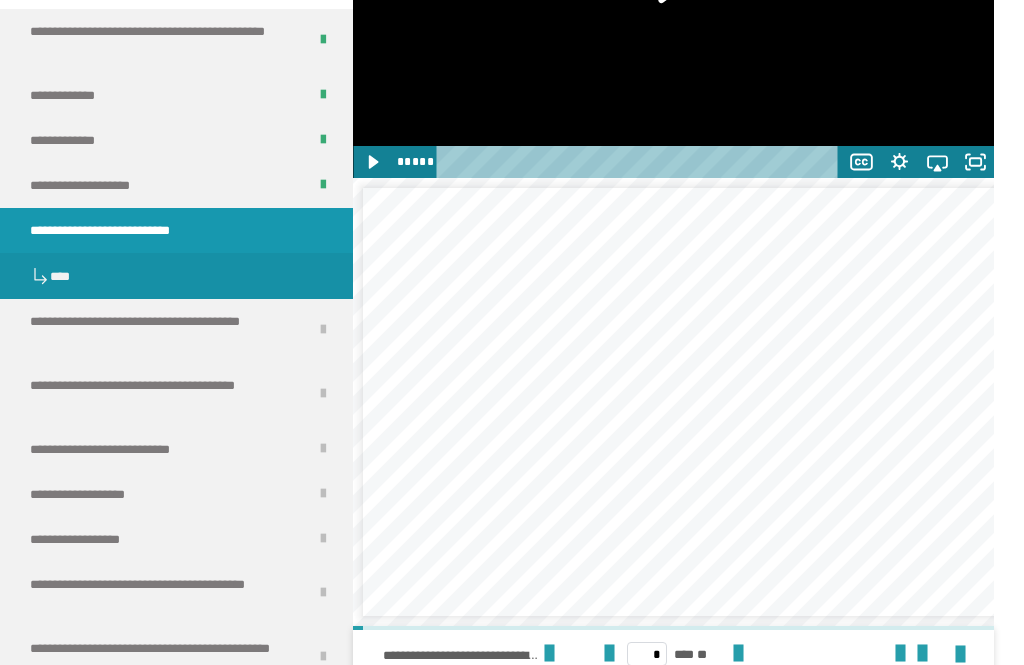 click 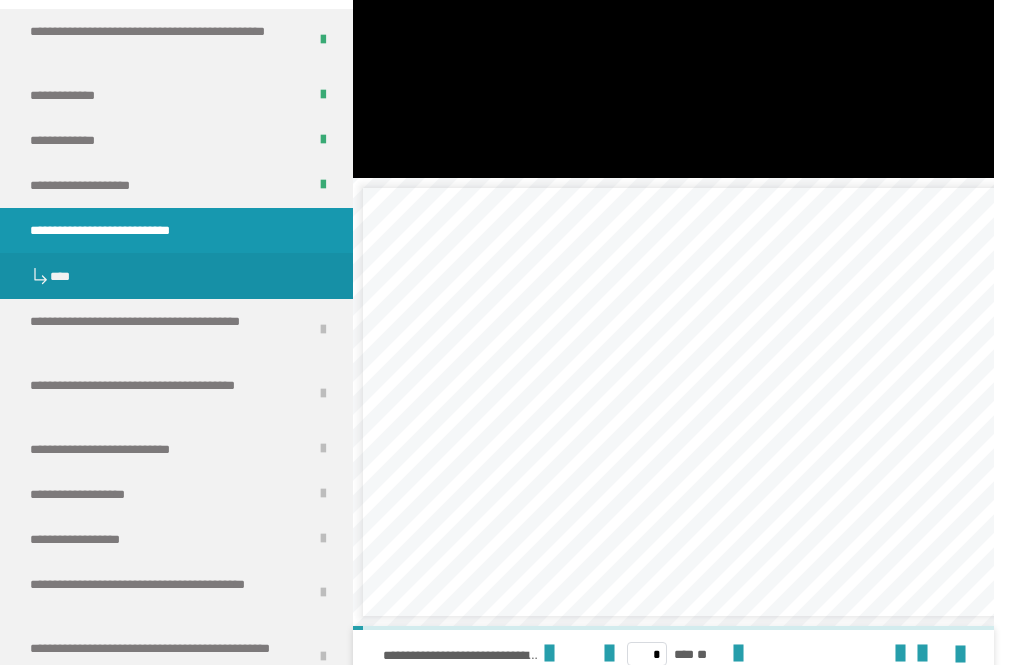 click at bounding box center (673, -3) 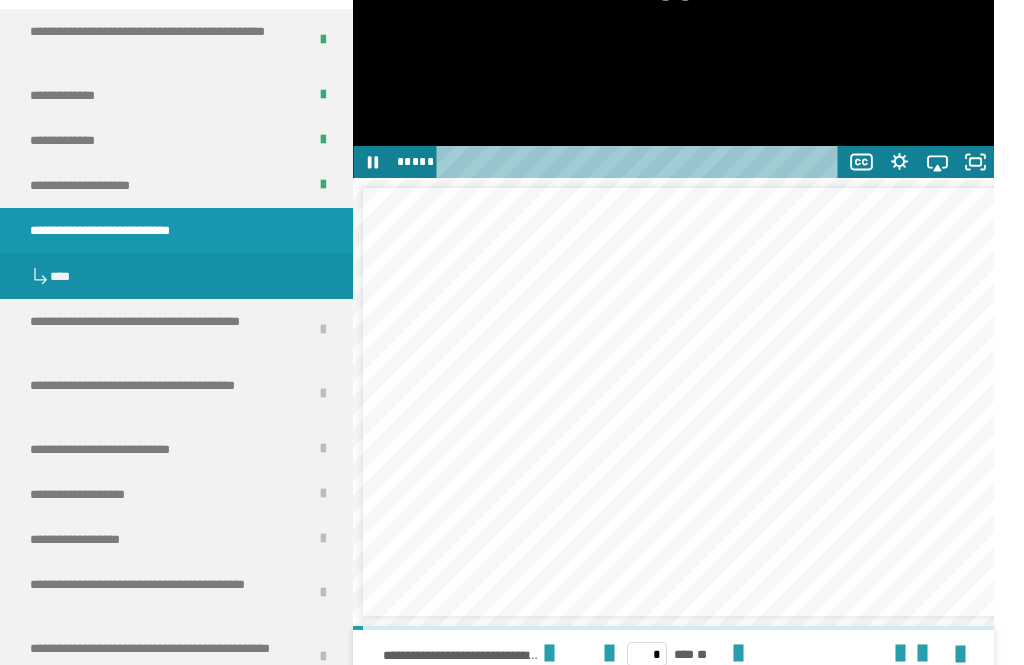click 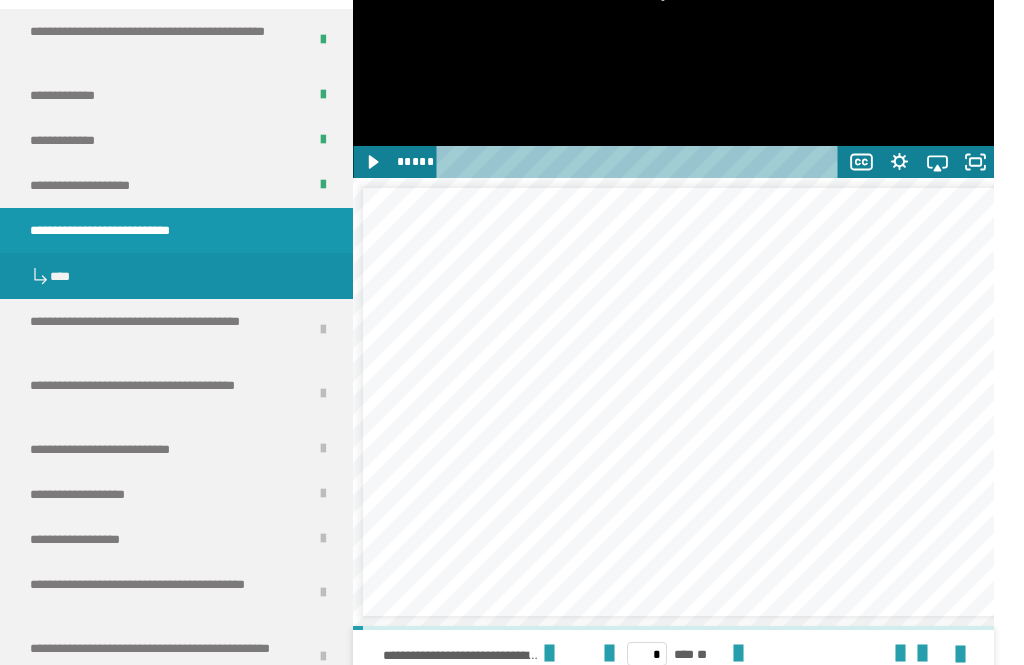 click 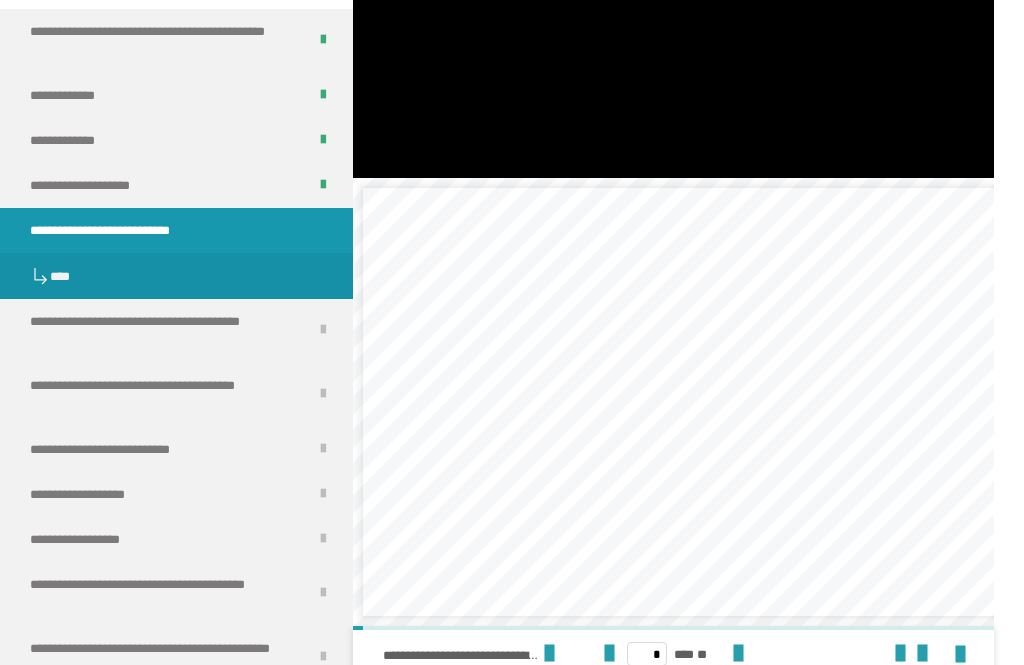 click at bounding box center (673, -3) 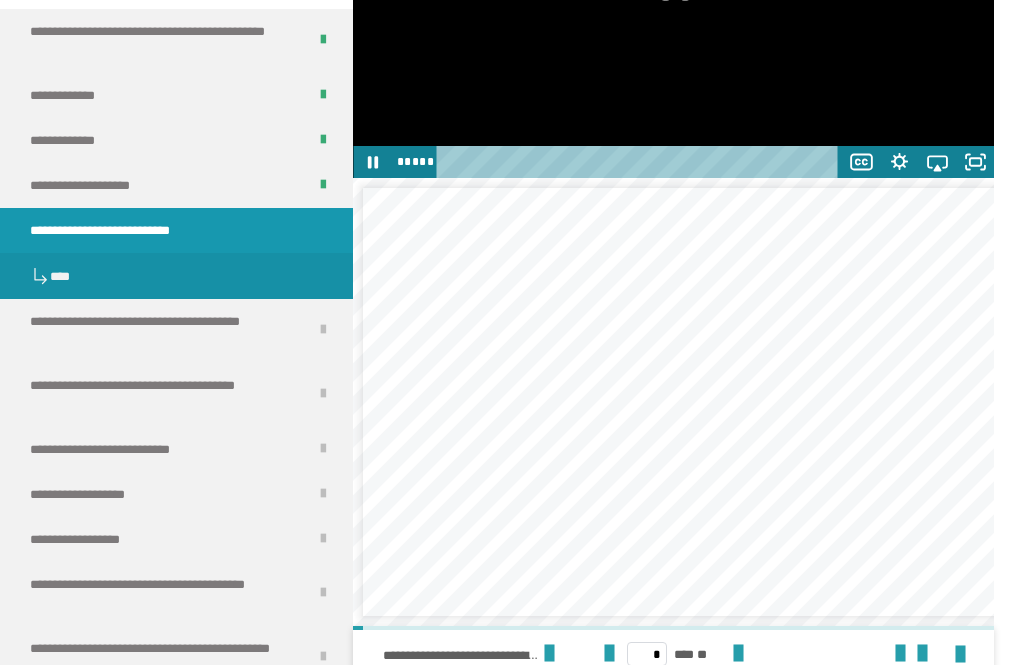 click on "**" 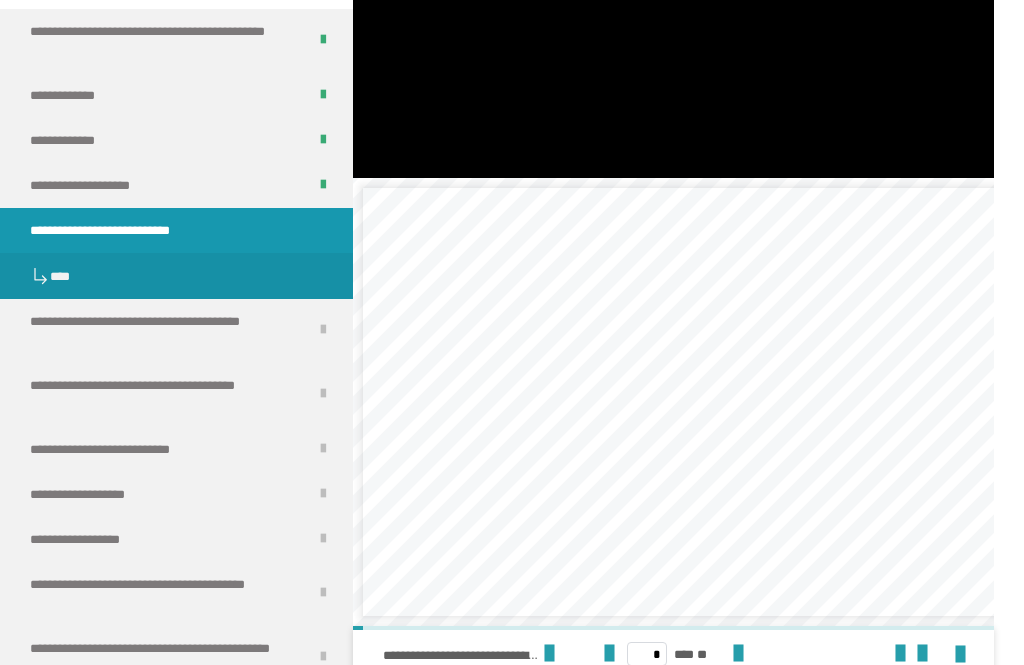 click at bounding box center [673, -3] 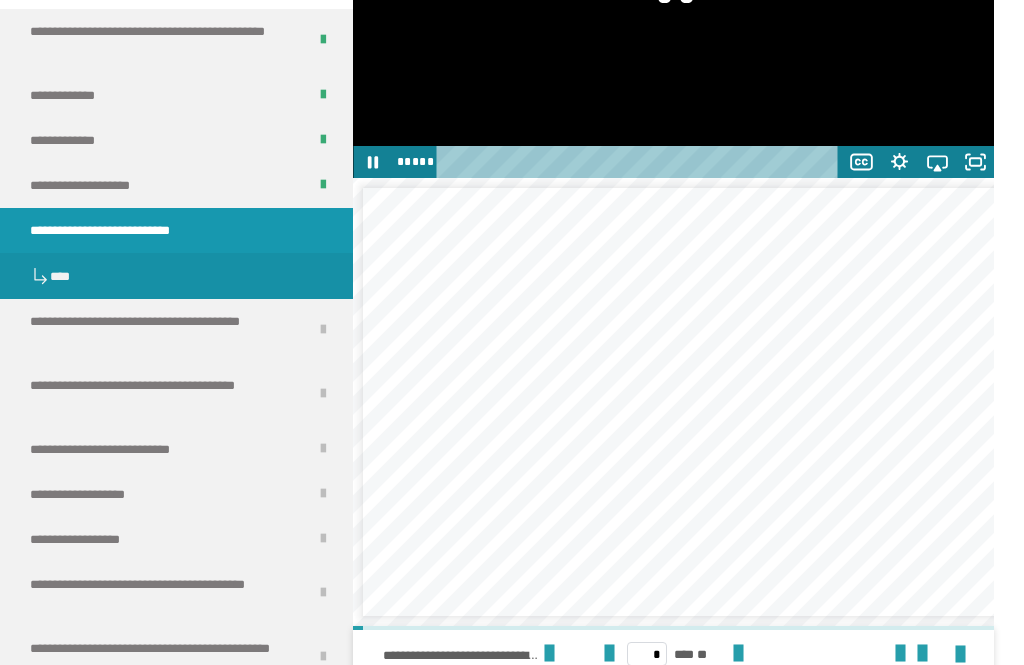 click 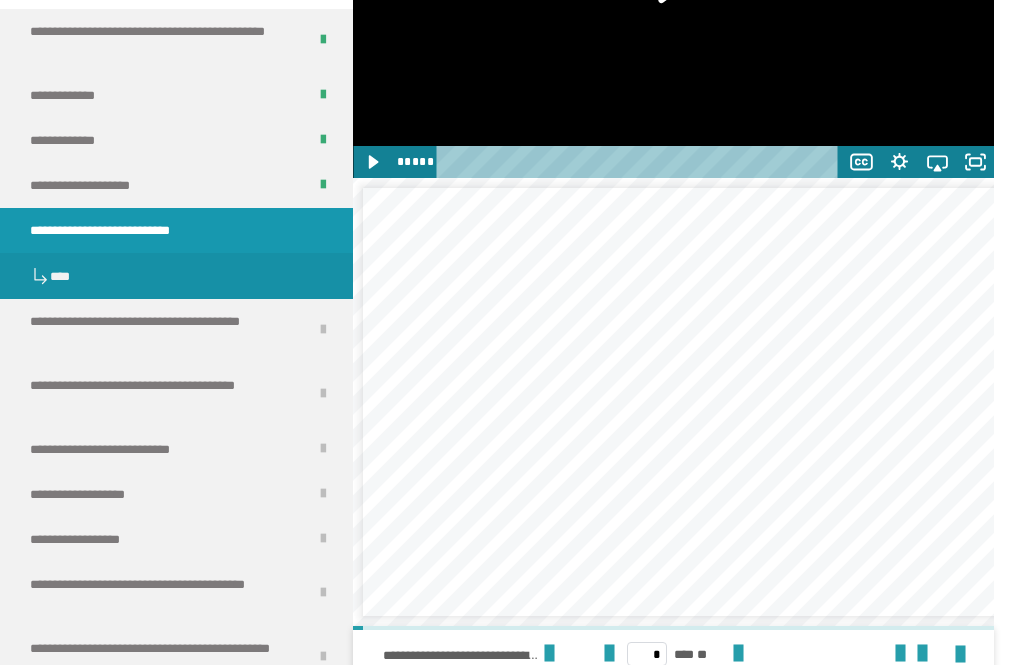 click 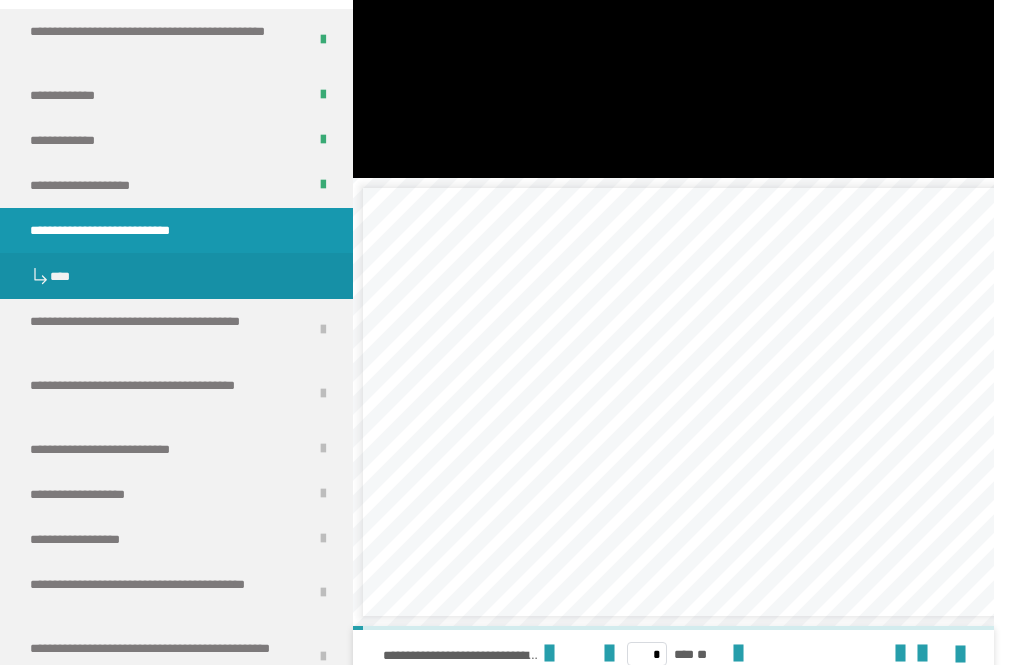 click at bounding box center (673, -3) 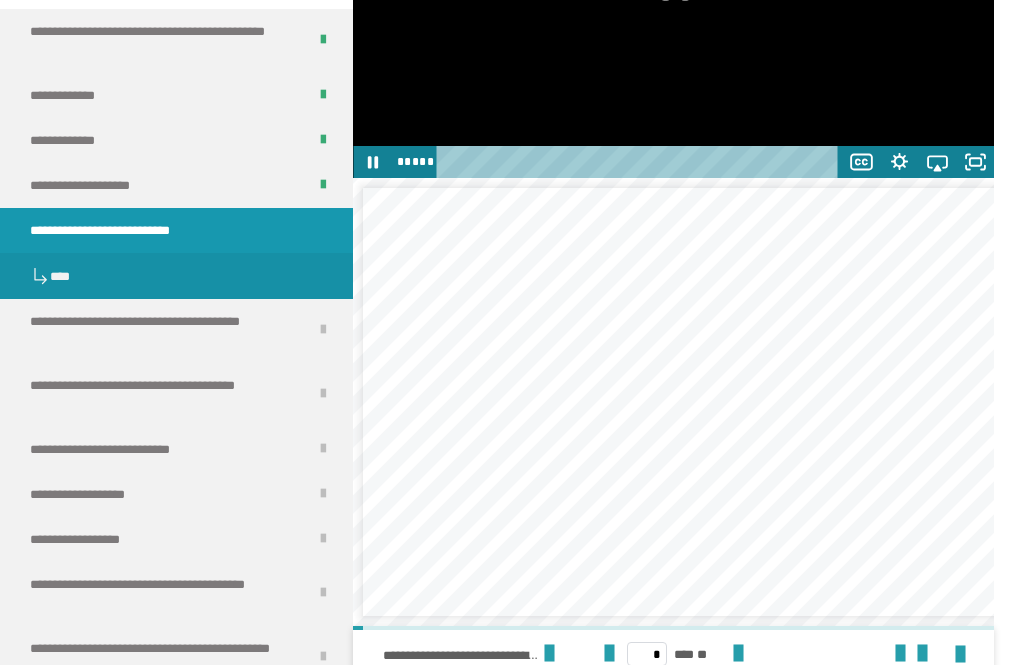 click 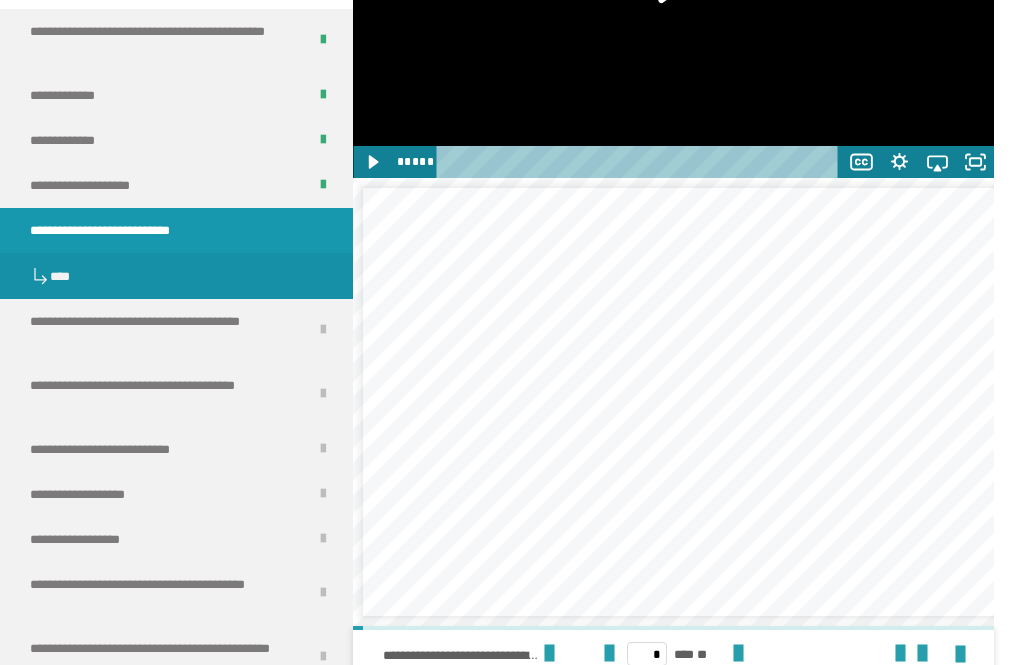 click 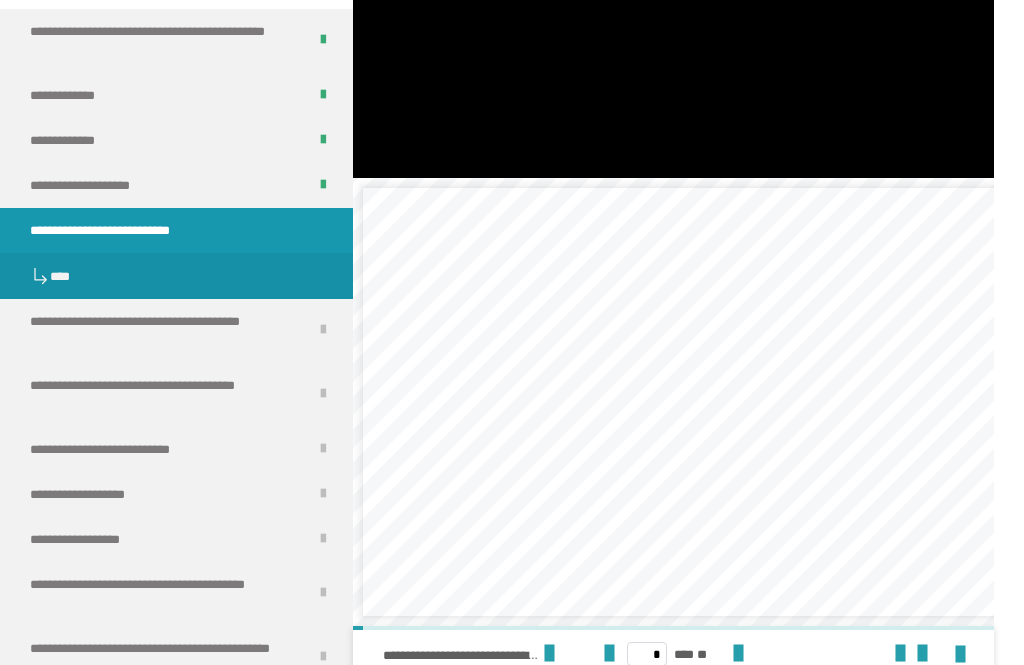 click at bounding box center (673, -3) 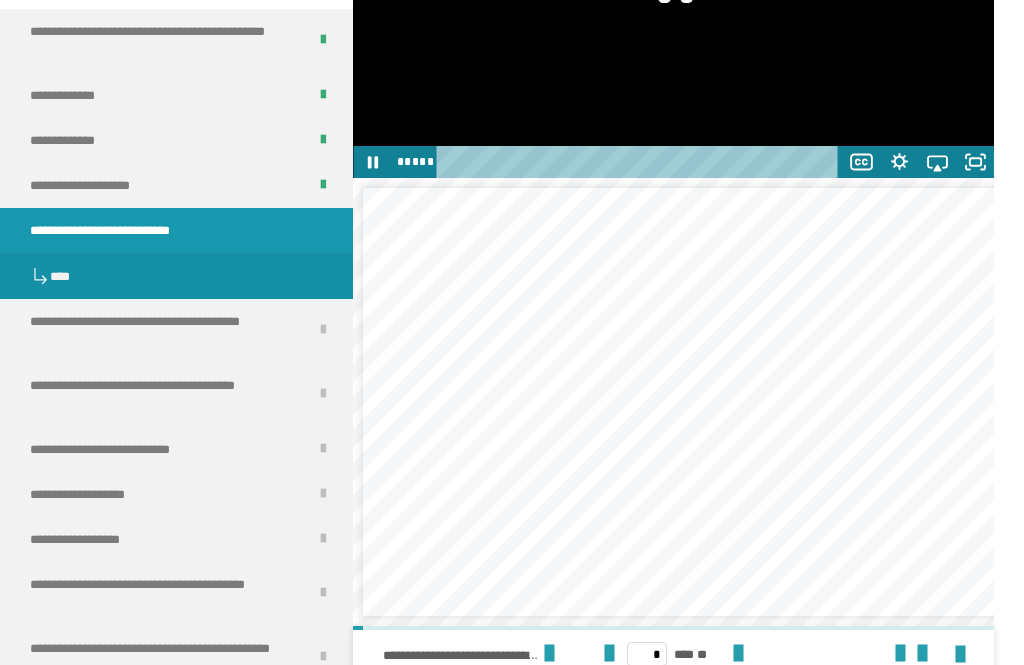 click 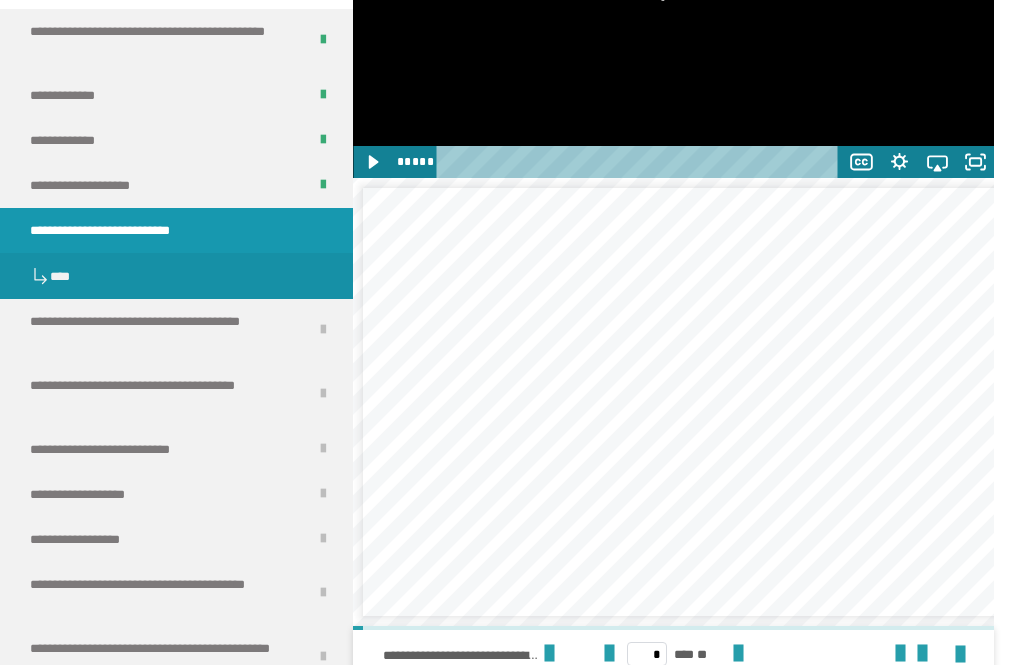 click 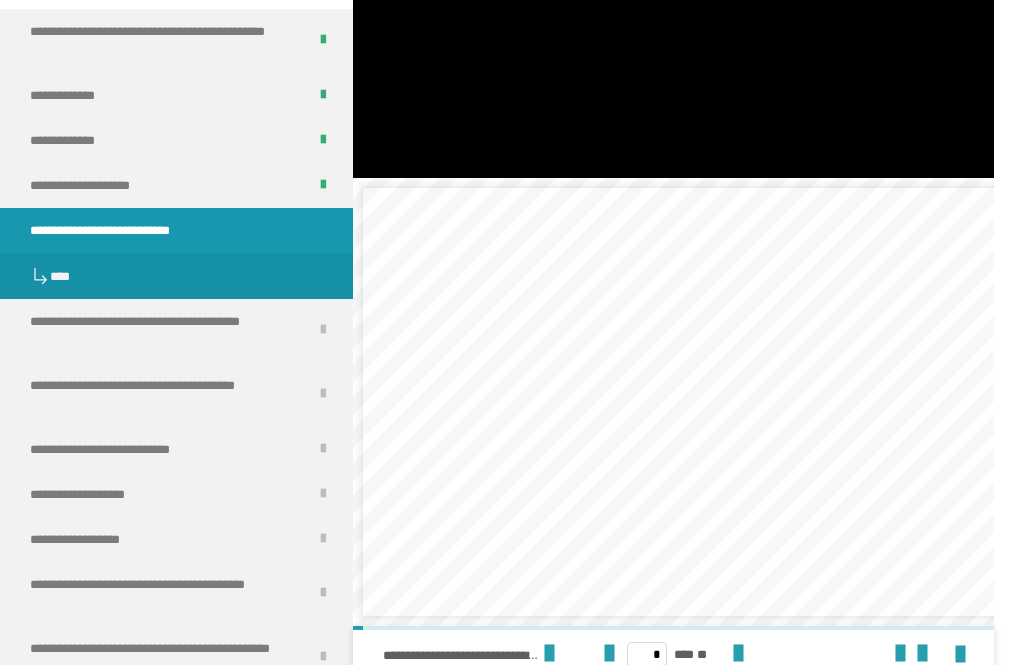 click at bounding box center (673, -3) 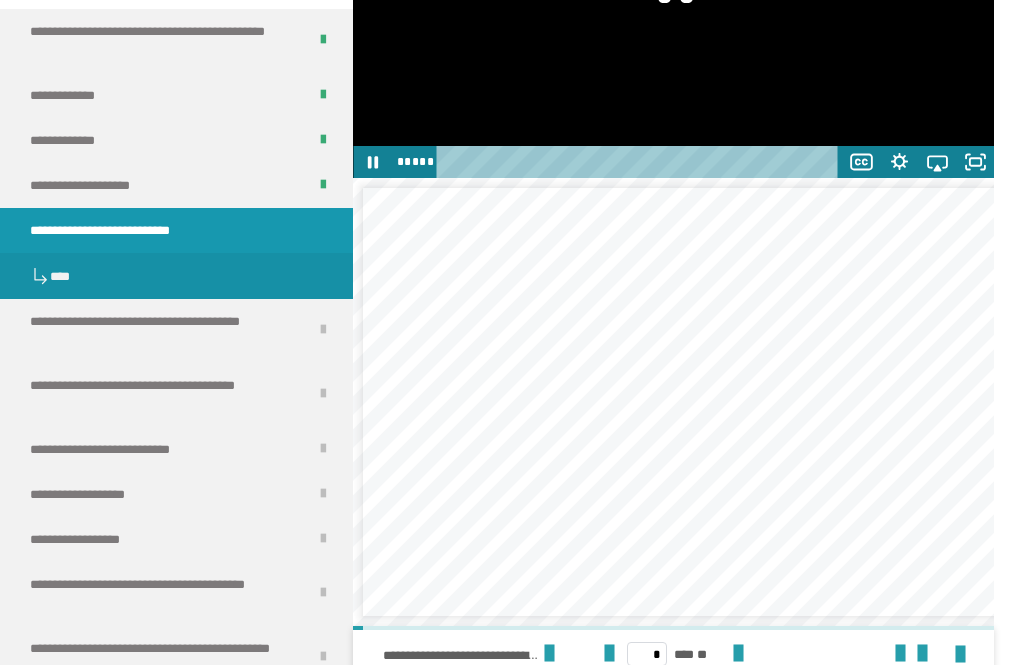 click 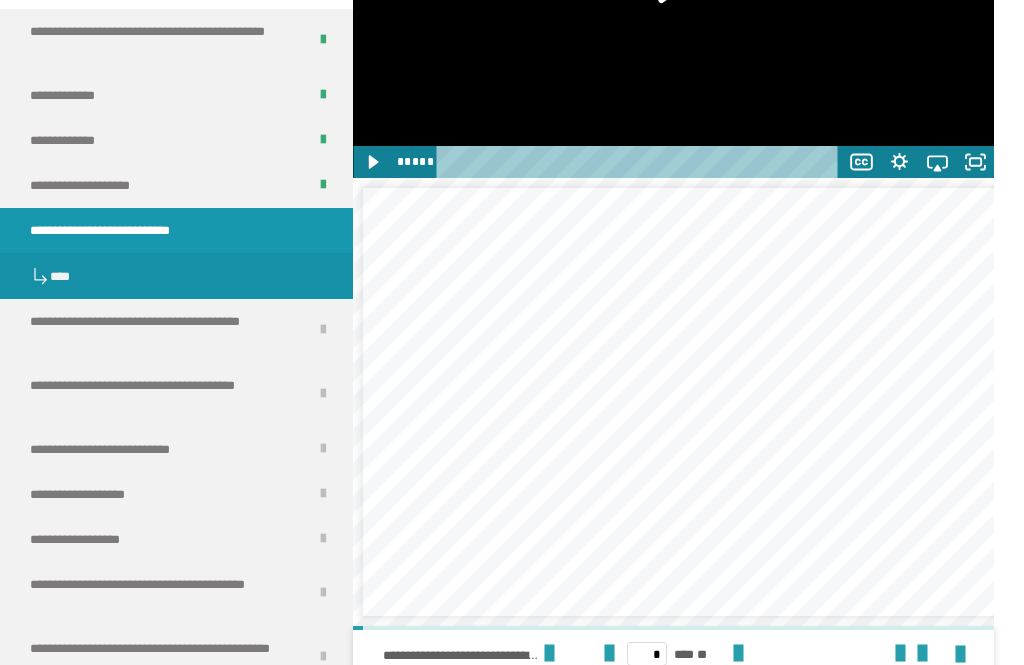 click 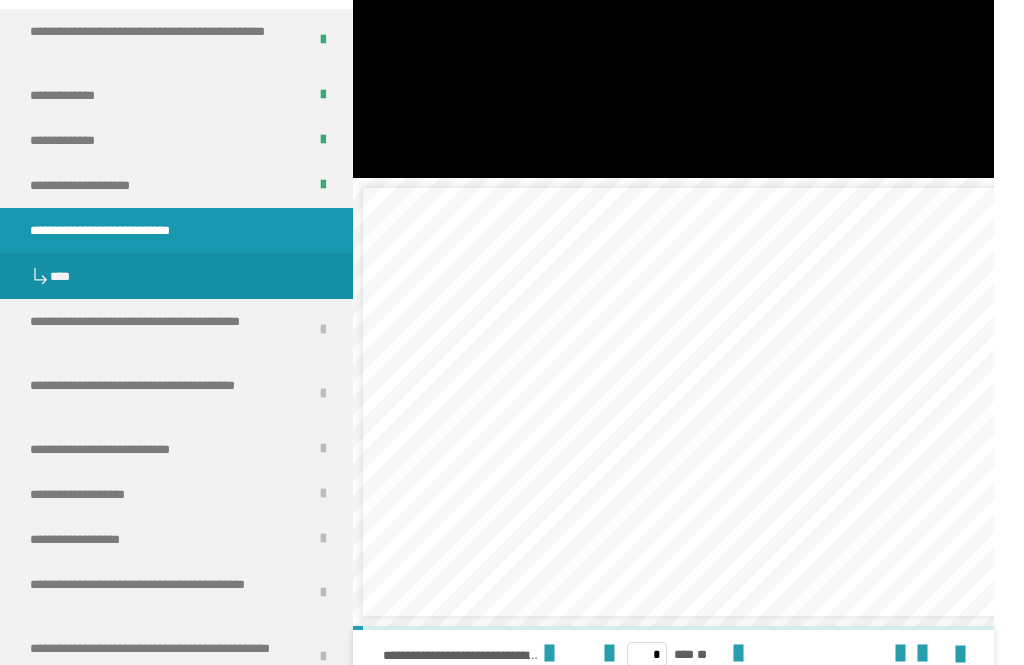 click at bounding box center (673, -3) 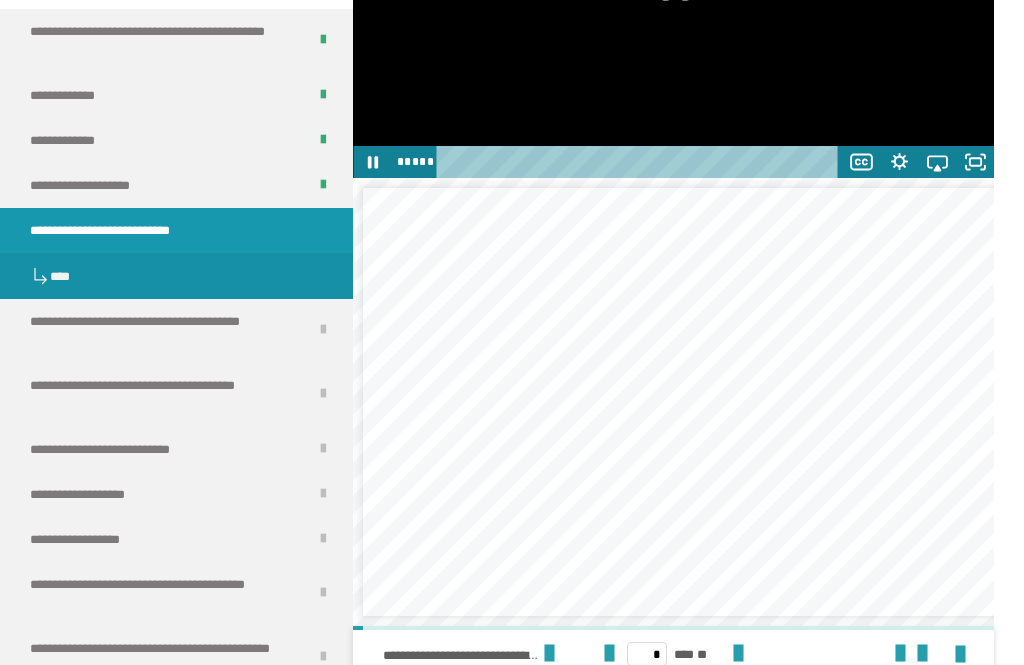click on "**" 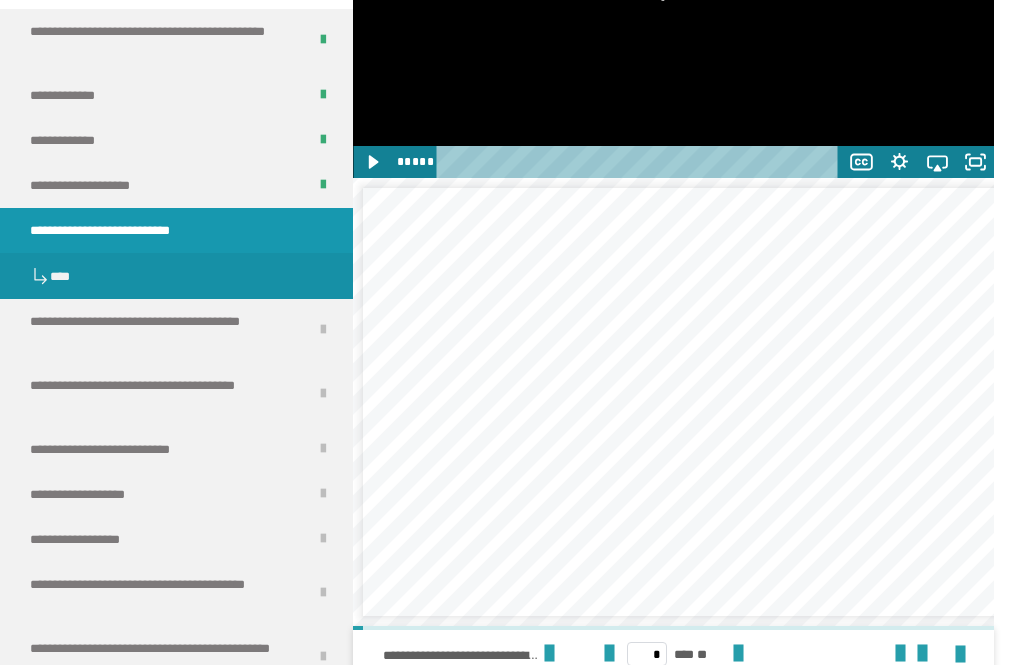 click 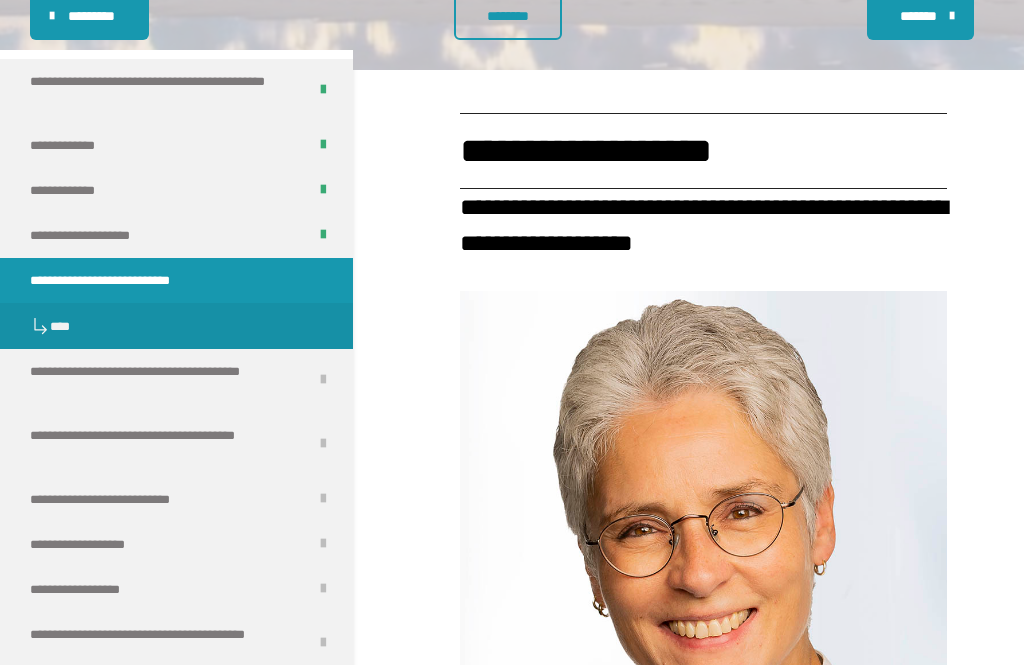 scroll, scrollTop: 0, scrollLeft: 0, axis: both 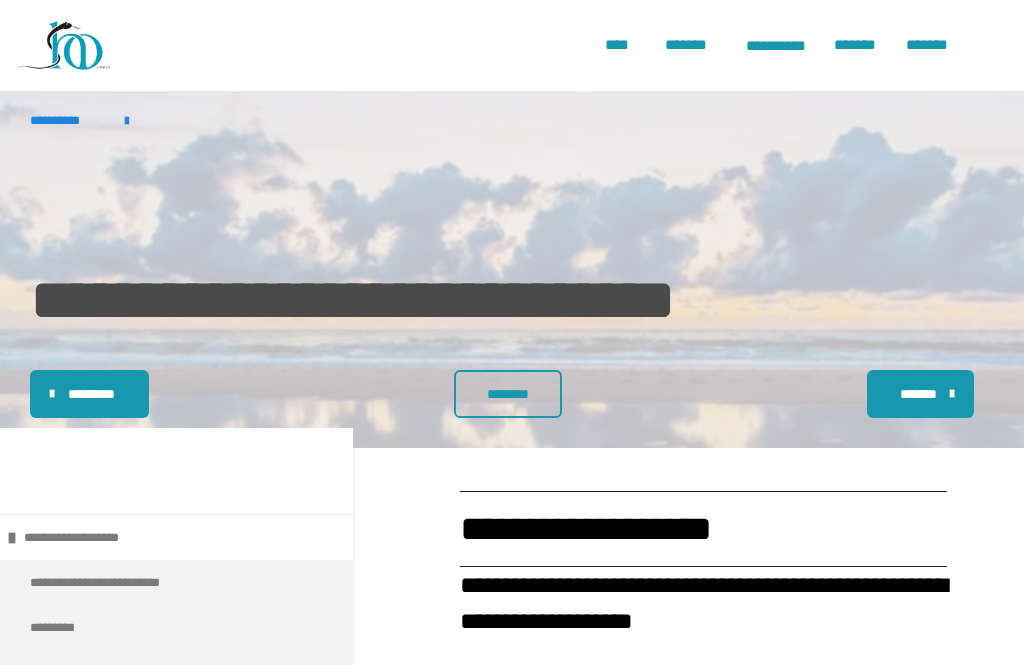 click on "********" at bounding box center [508, 394] 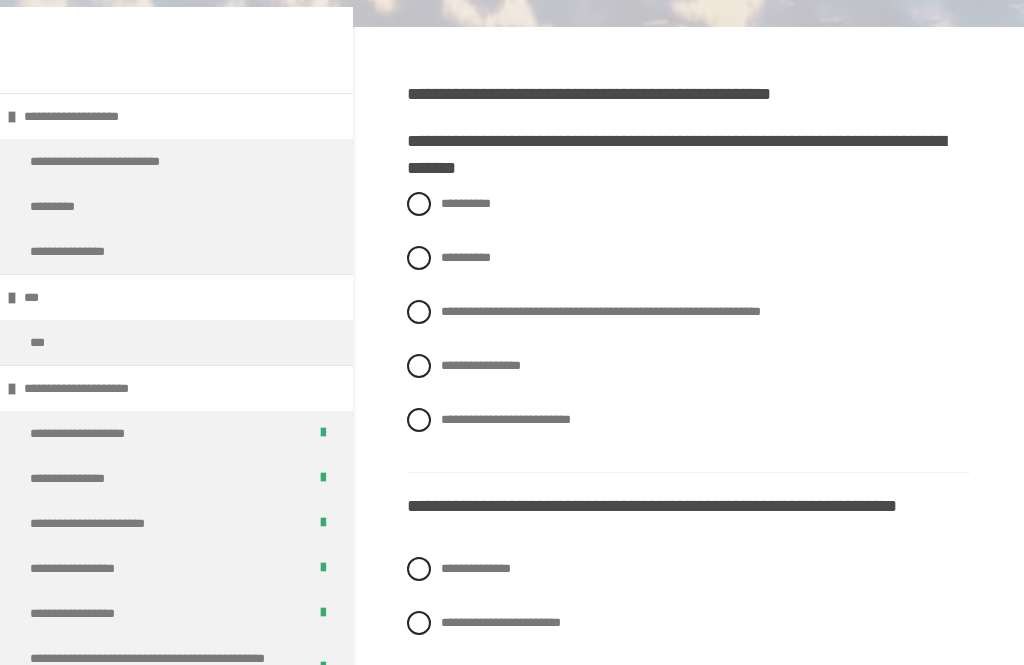 scroll, scrollTop: 421, scrollLeft: 0, axis: vertical 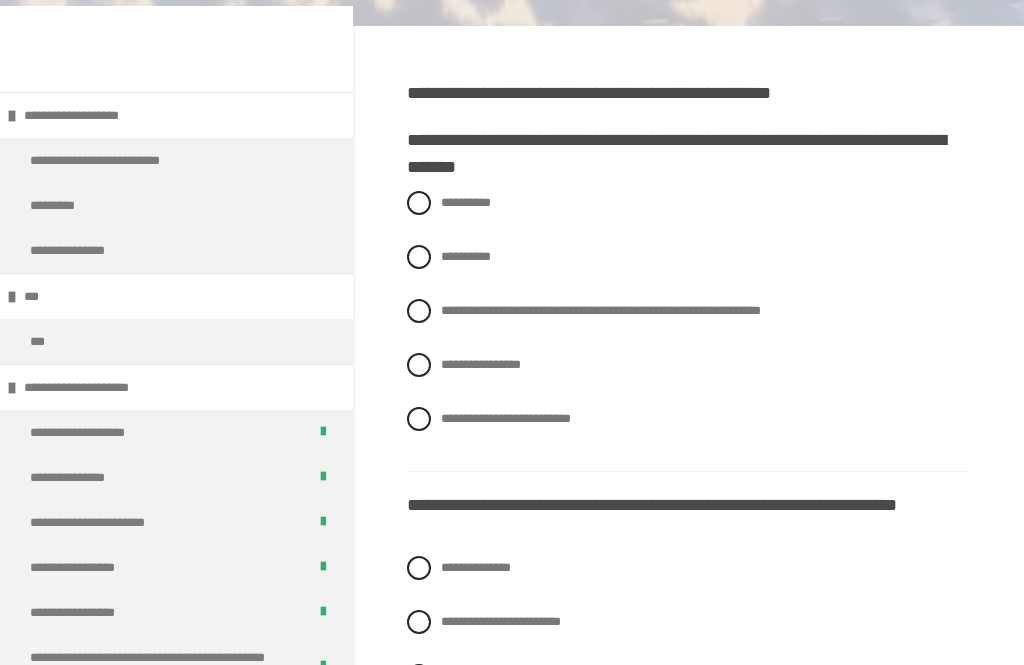 click on "**********" at bounding box center [688, 312] 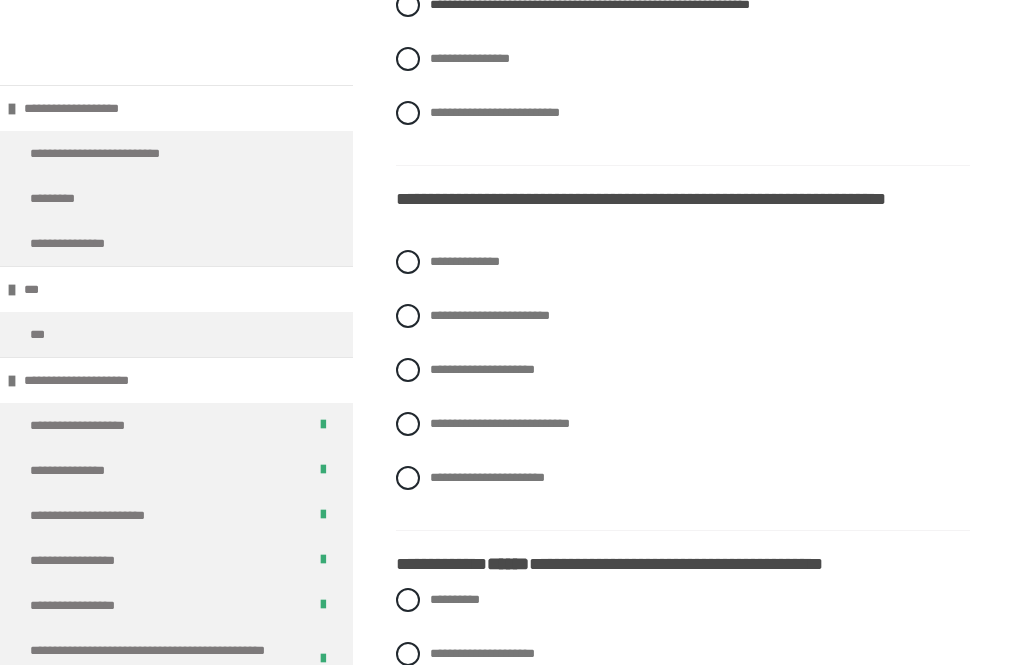 scroll, scrollTop: 728, scrollLeft: 0, axis: vertical 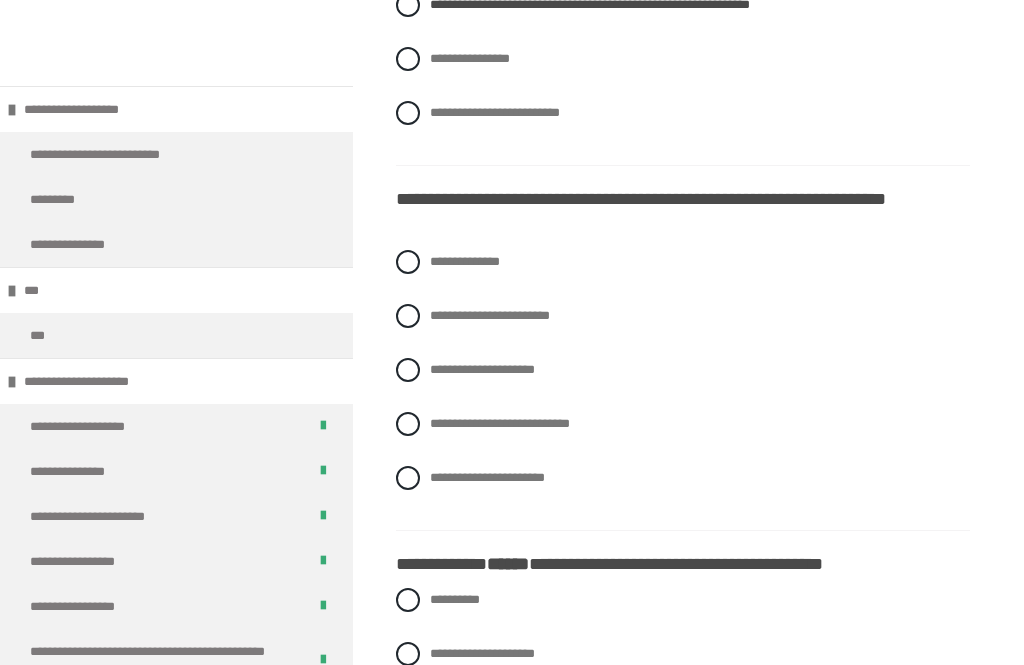 click on "**********" at bounding box center [683, 424] 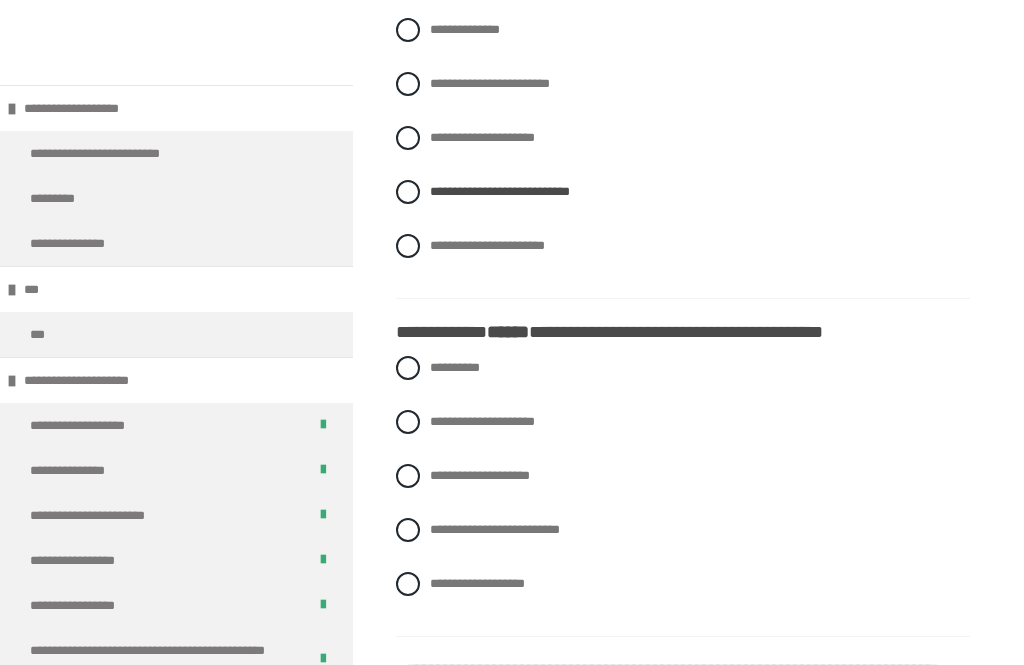 scroll, scrollTop: 969, scrollLeft: 0, axis: vertical 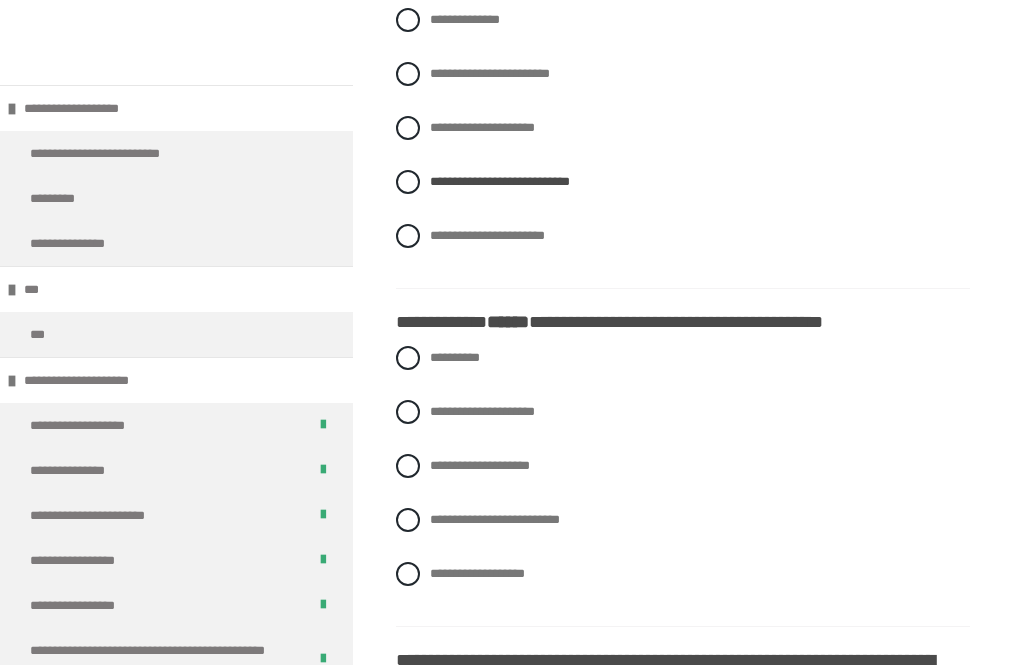 click on "**********" at bounding box center (683, 575) 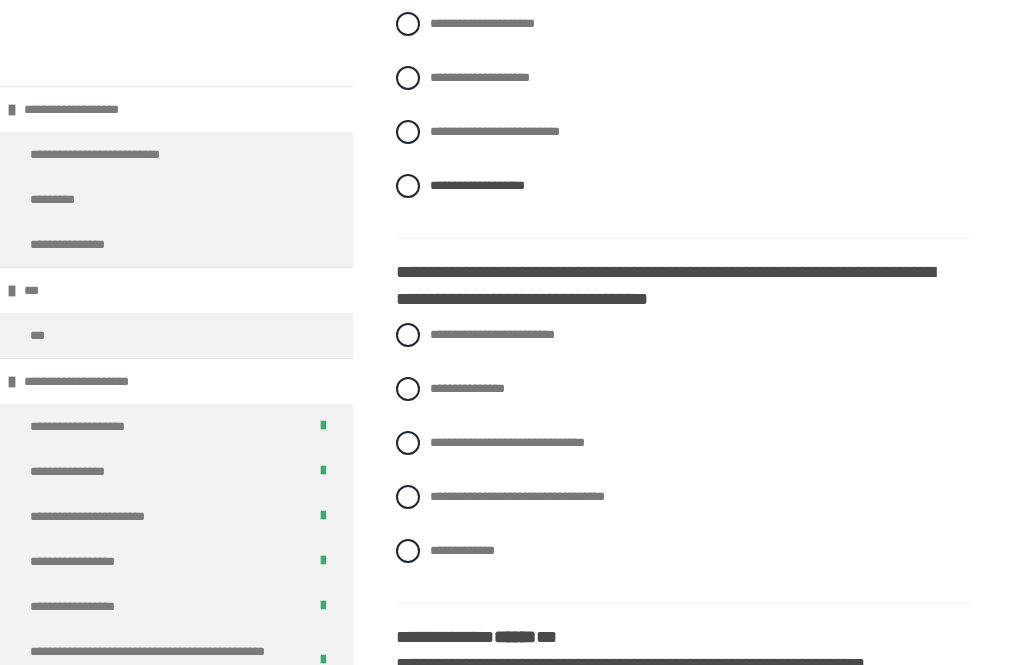 scroll, scrollTop: 1363, scrollLeft: 0, axis: vertical 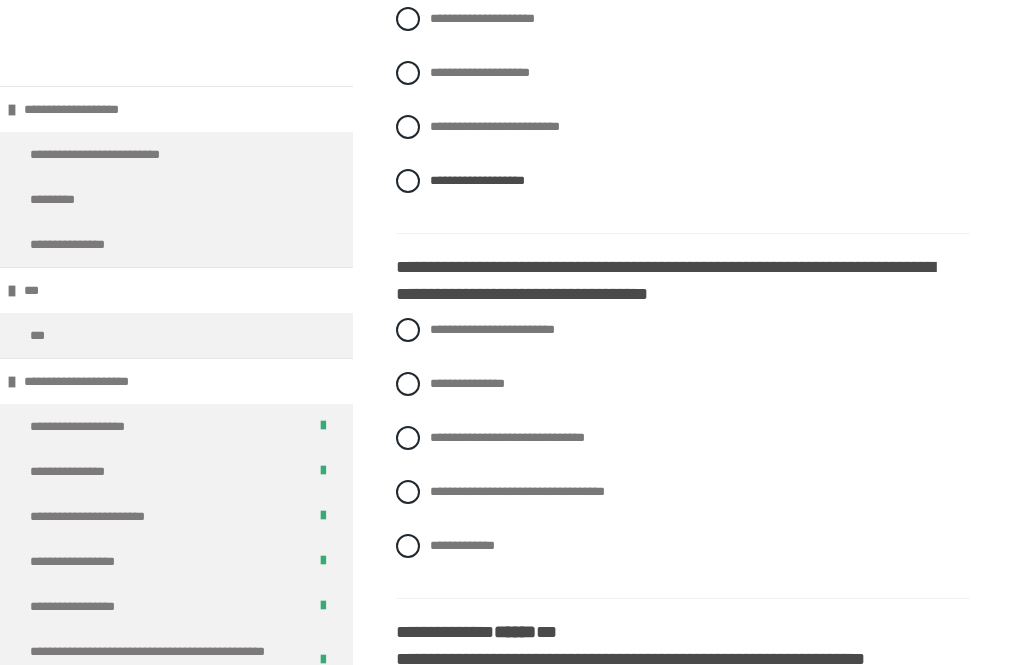 click on "**********" at bounding box center [683, 492] 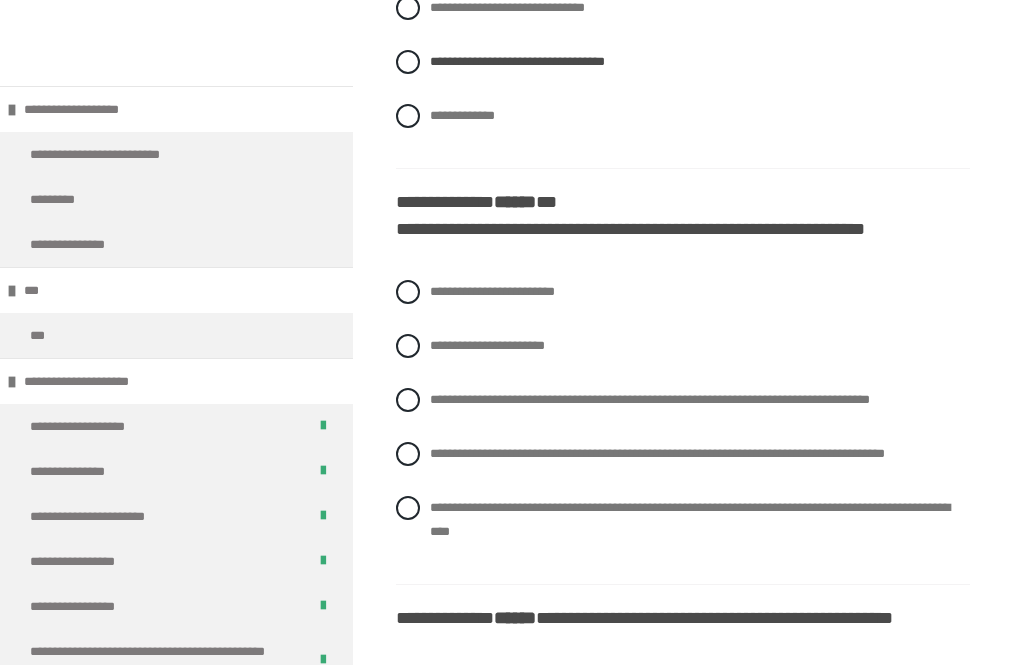scroll, scrollTop: 1802, scrollLeft: 0, axis: vertical 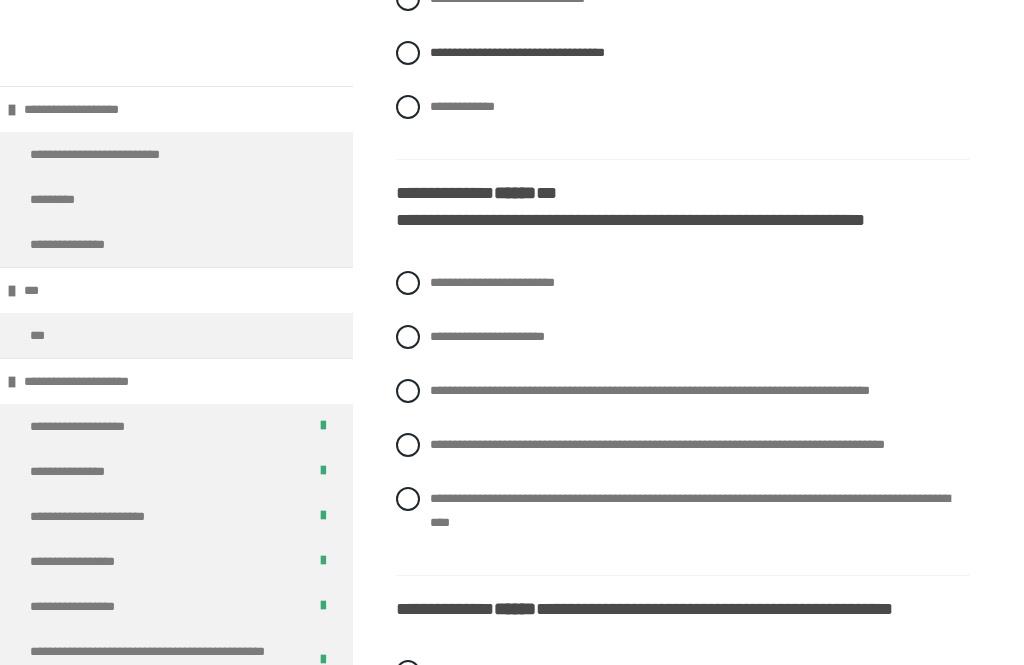 click on "**********" at bounding box center [683, 391] 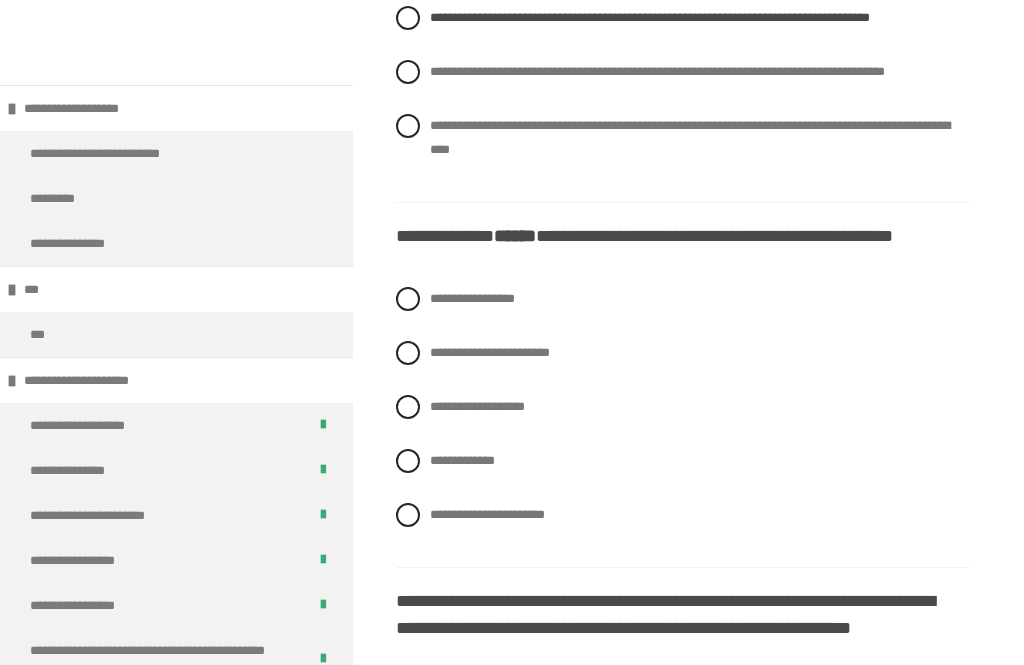 scroll, scrollTop: 2210, scrollLeft: 0, axis: vertical 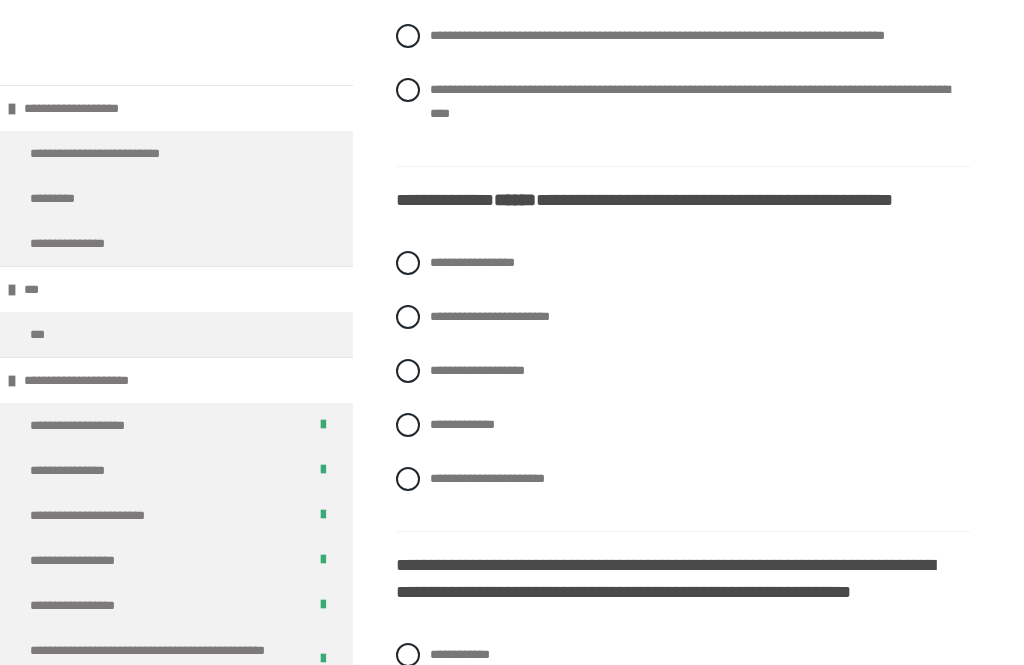 click on "**********" at bounding box center (683, 426) 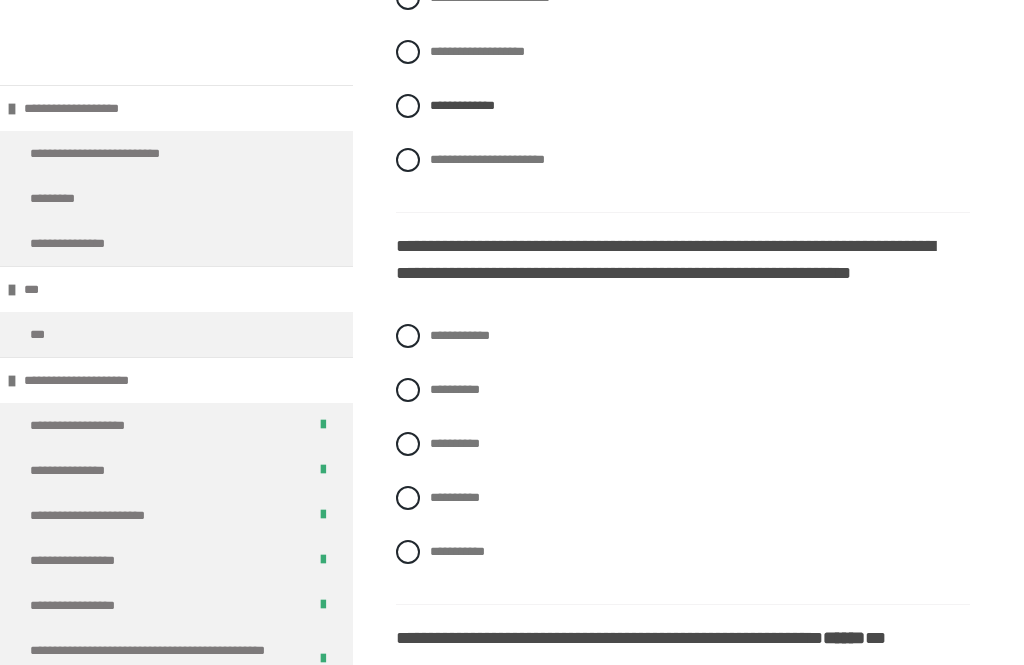 scroll, scrollTop: 2532, scrollLeft: 0, axis: vertical 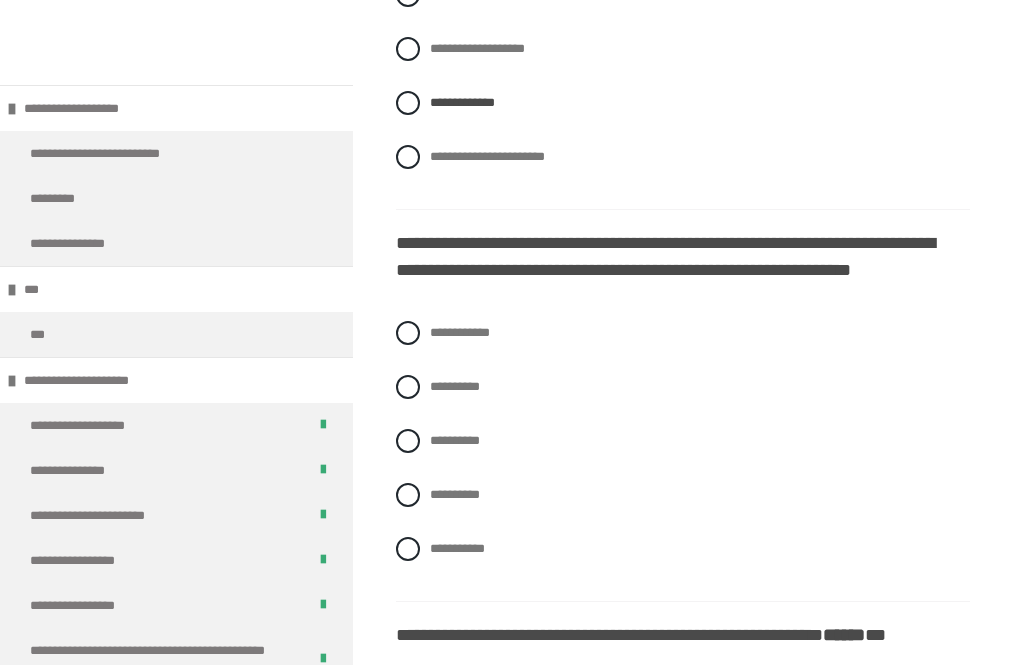 click on "**********" at bounding box center [683, 334] 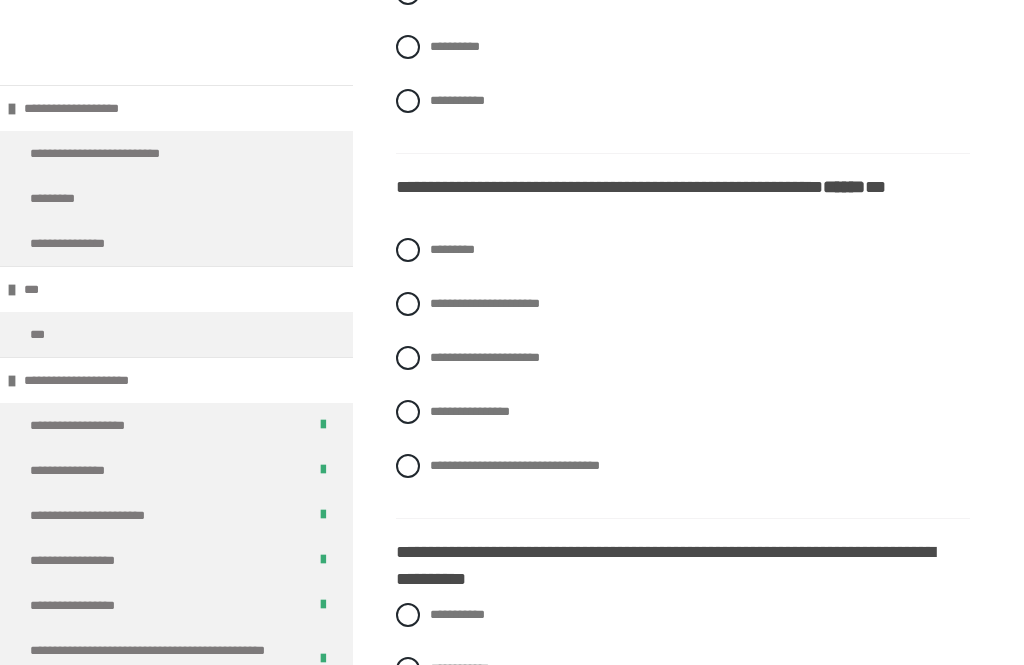 scroll, scrollTop: 2982, scrollLeft: 0, axis: vertical 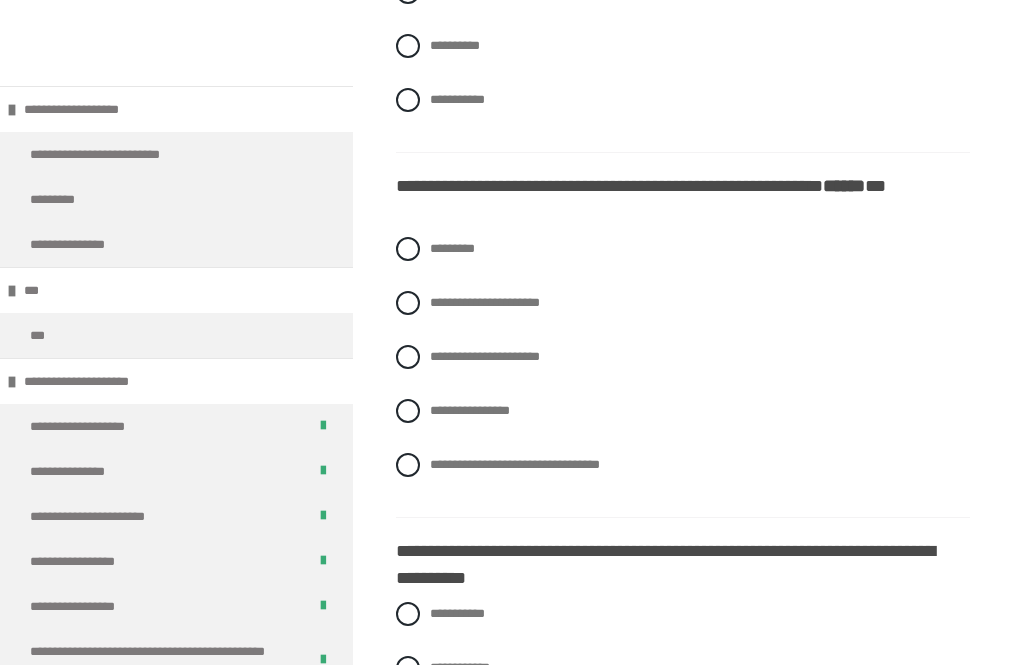 click on "*********" at bounding box center [452, 248] 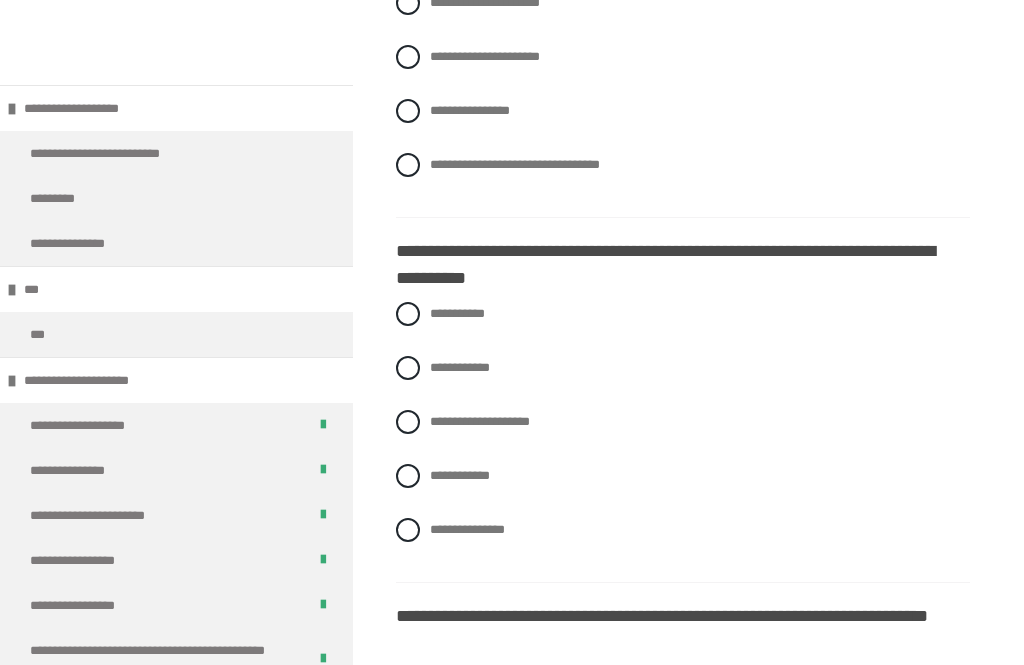 scroll, scrollTop: 3284, scrollLeft: 0, axis: vertical 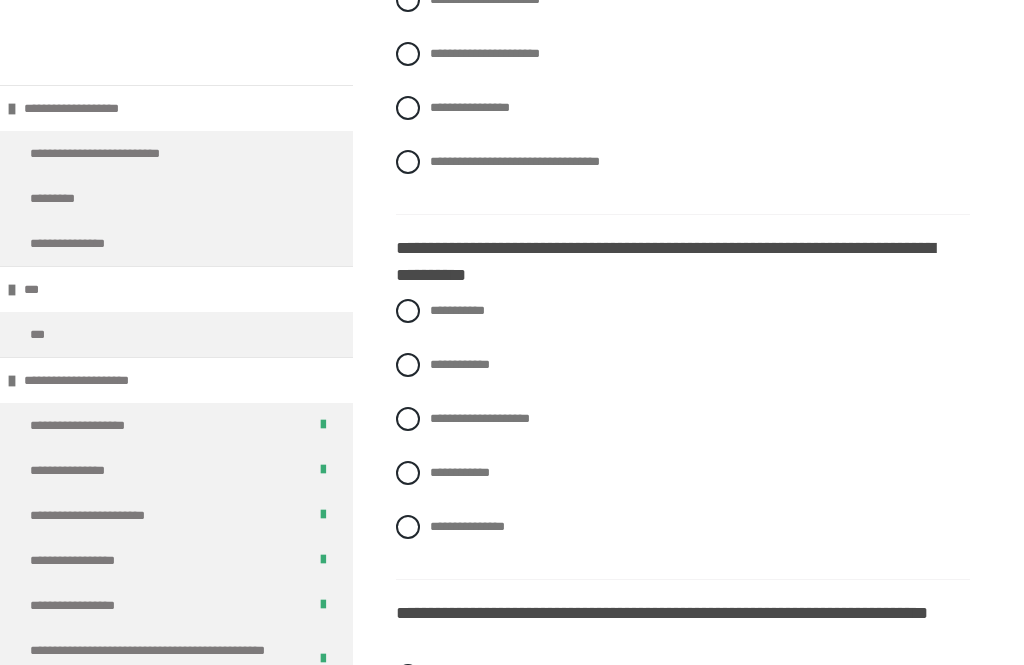 click on "**********" at bounding box center [683, 420] 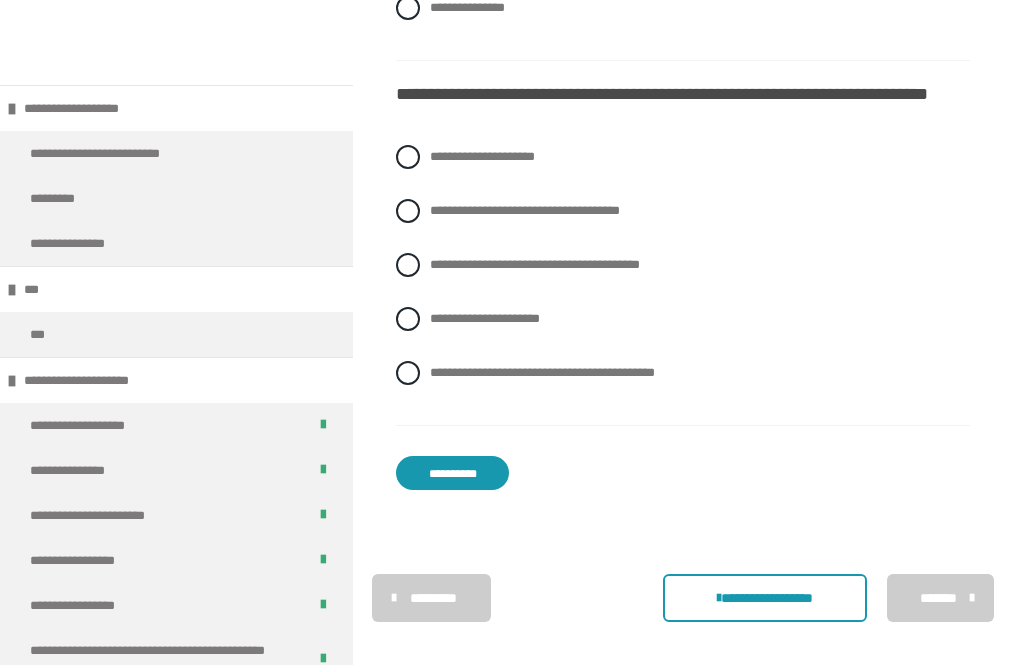 scroll, scrollTop: 3805, scrollLeft: 0, axis: vertical 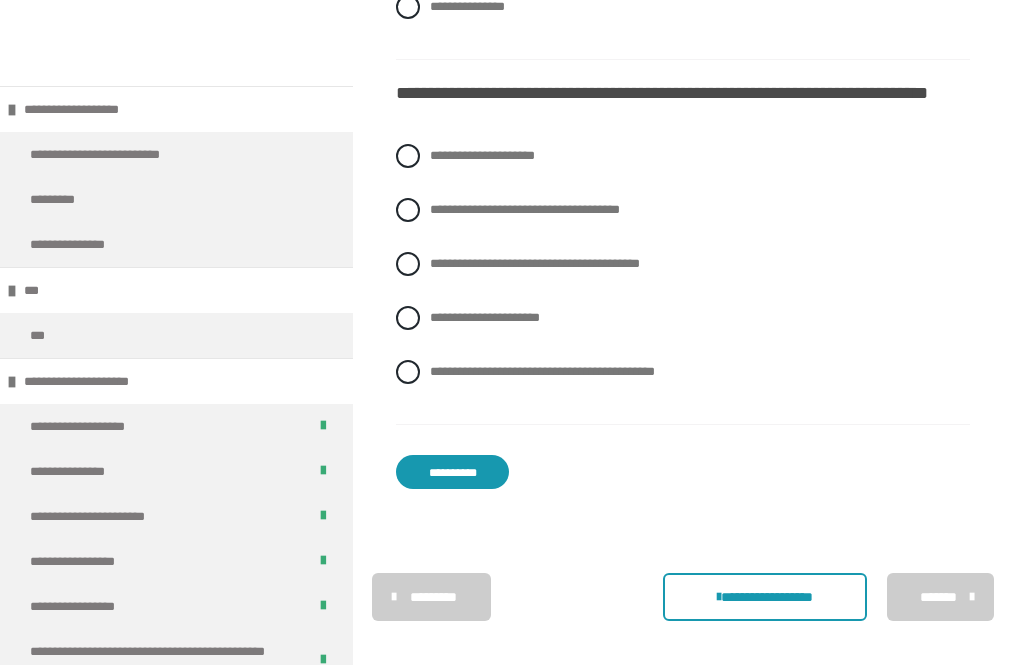 click on "**********" at bounding box center (482, 155) 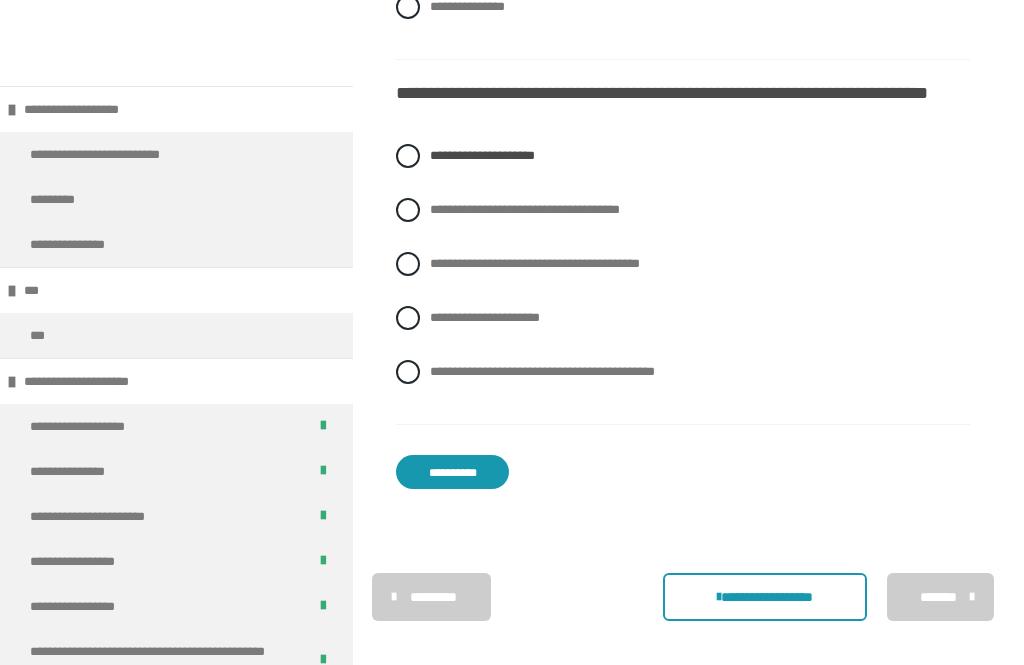 click on "**********" at bounding box center [525, 209] 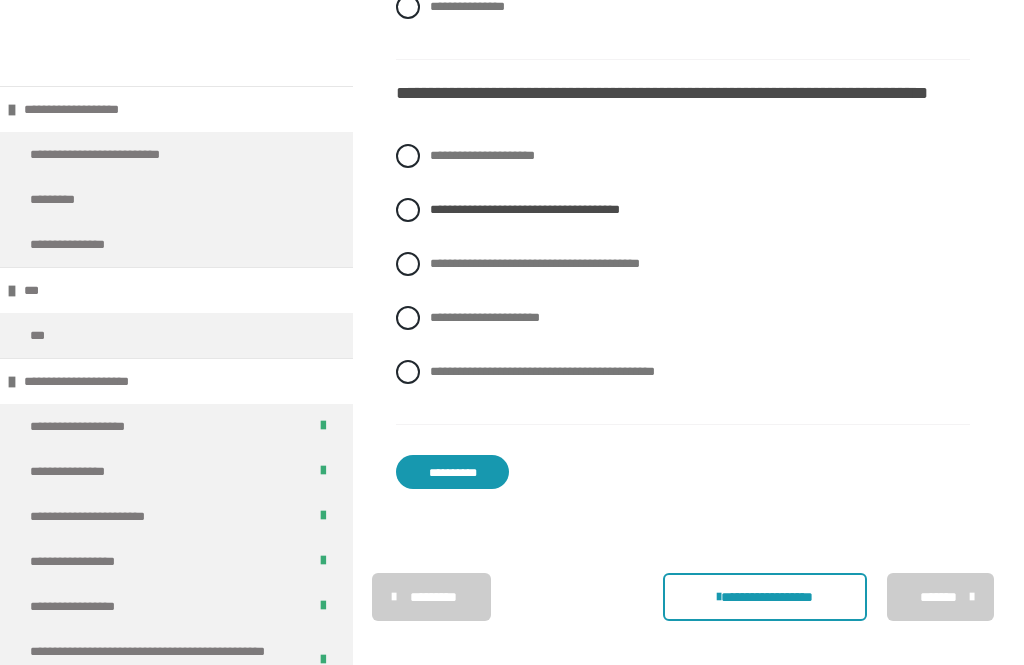 click on "**********" at bounding box center [452, 472] 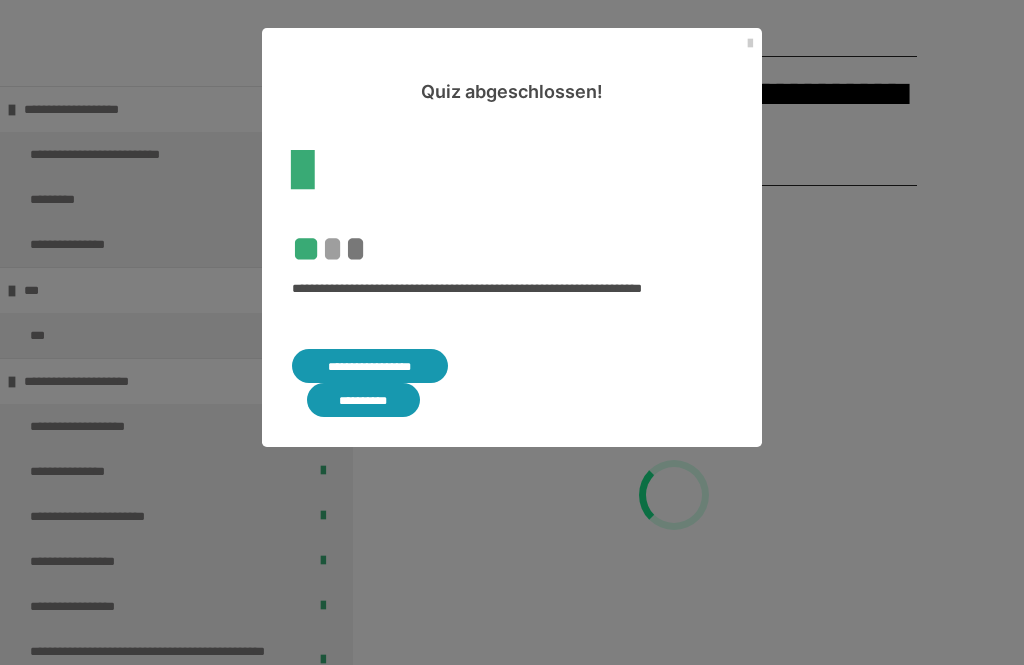 click on "**********" at bounding box center (363, 400) 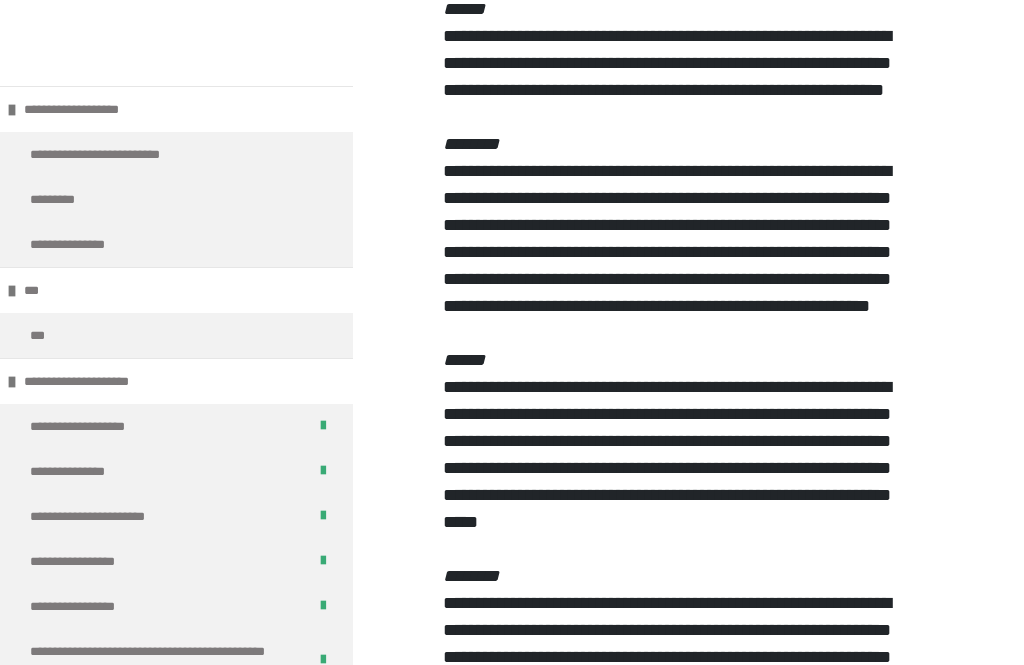scroll, scrollTop: 639, scrollLeft: 0, axis: vertical 